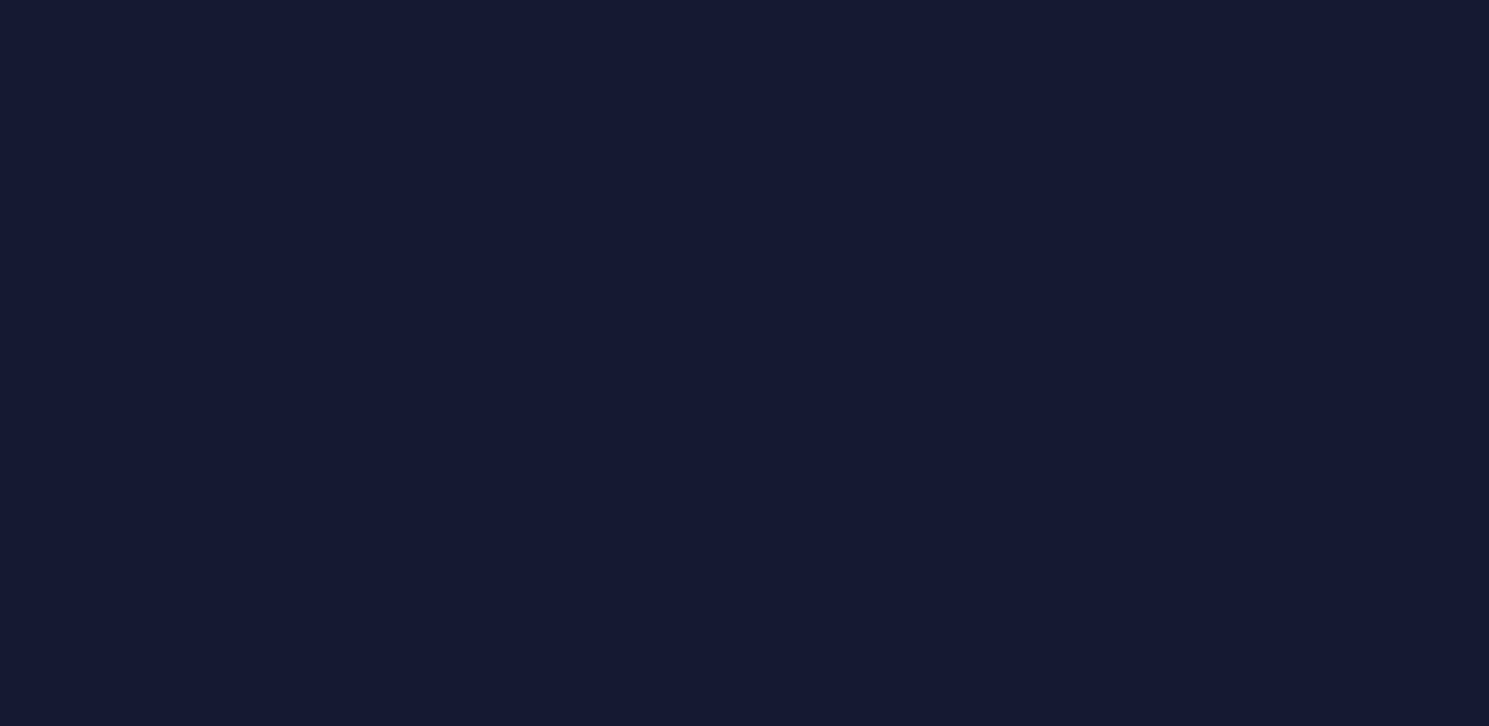 scroll, scrollTop: 0, scrollLeft: 0, axis: both 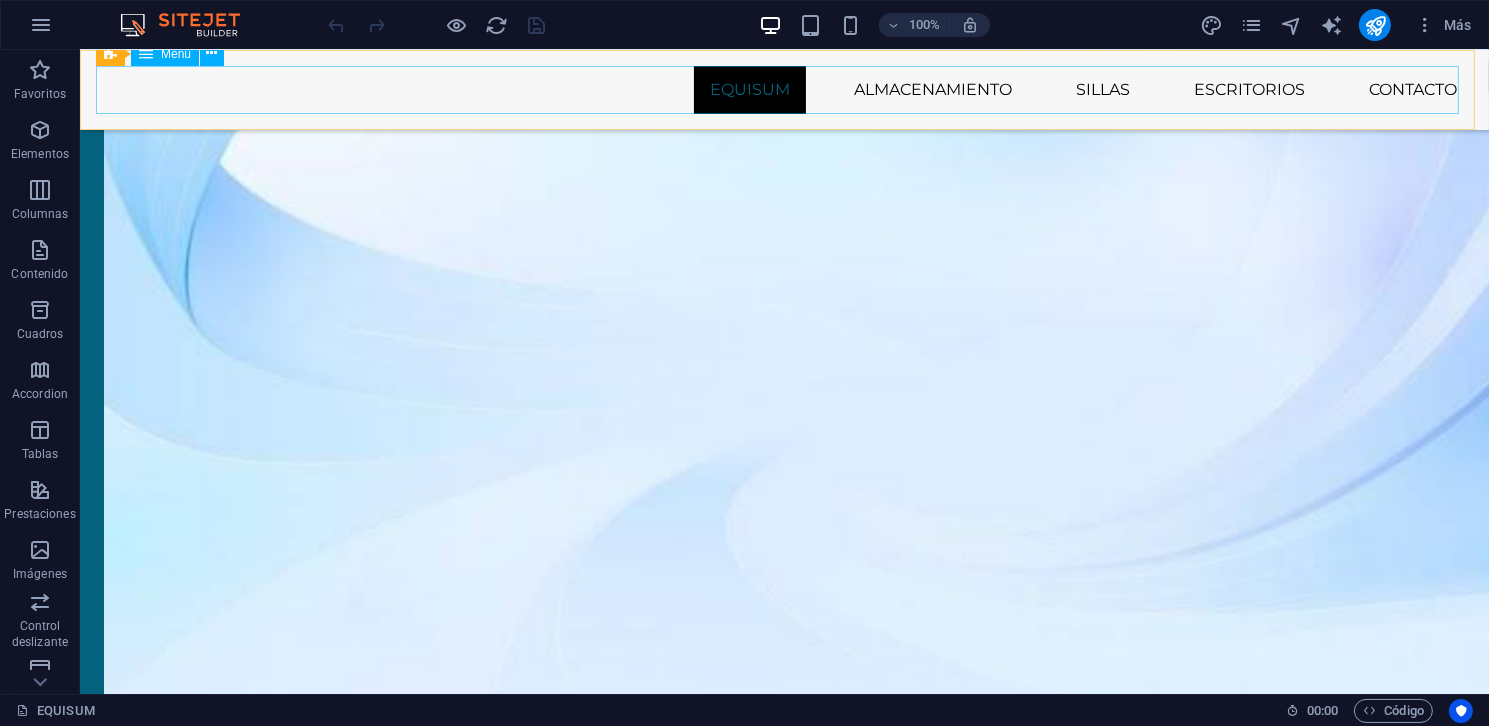 click on "EQUISUM ALMACENAMIENTO SILLAS ESCRITORIOS CONTACTO" at bounding box center [783, 90] 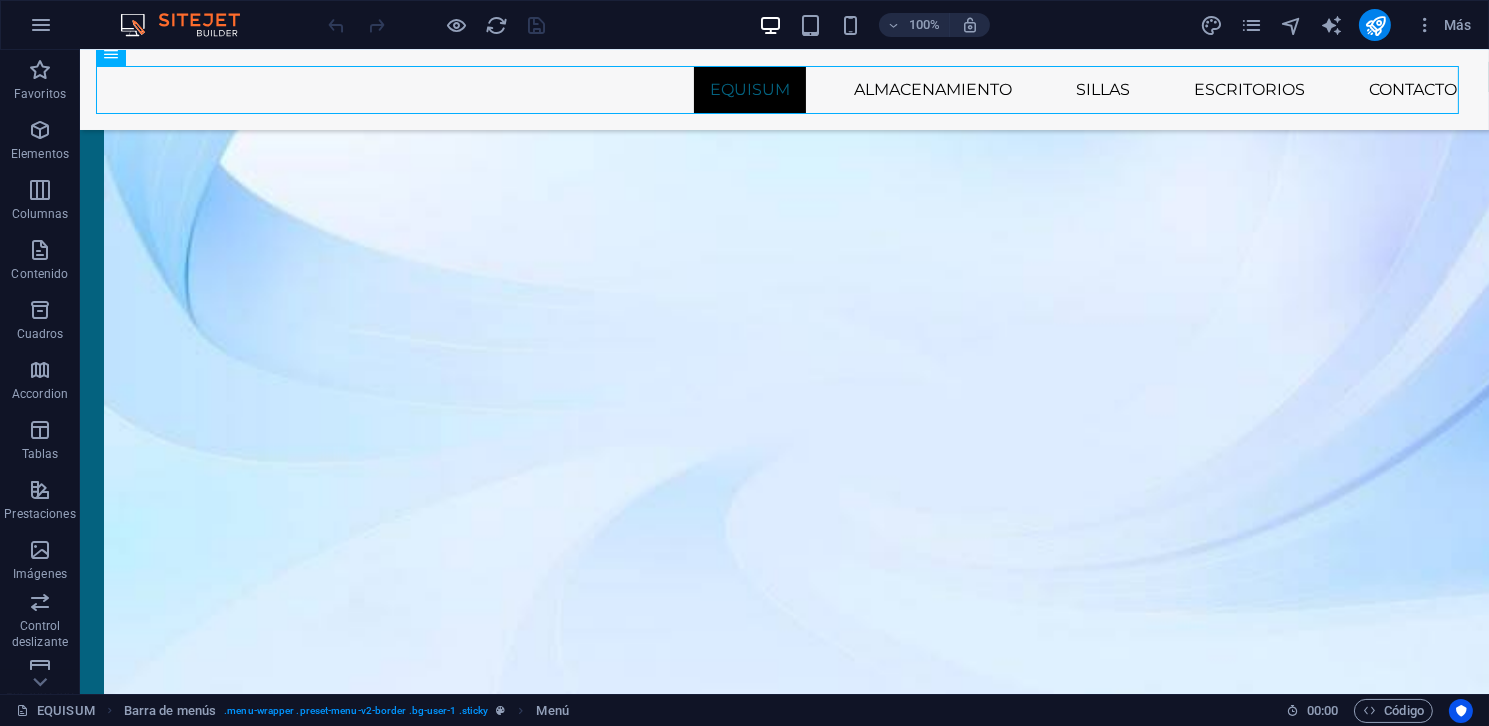 click on "Más" at bounding box center [1339, 25] 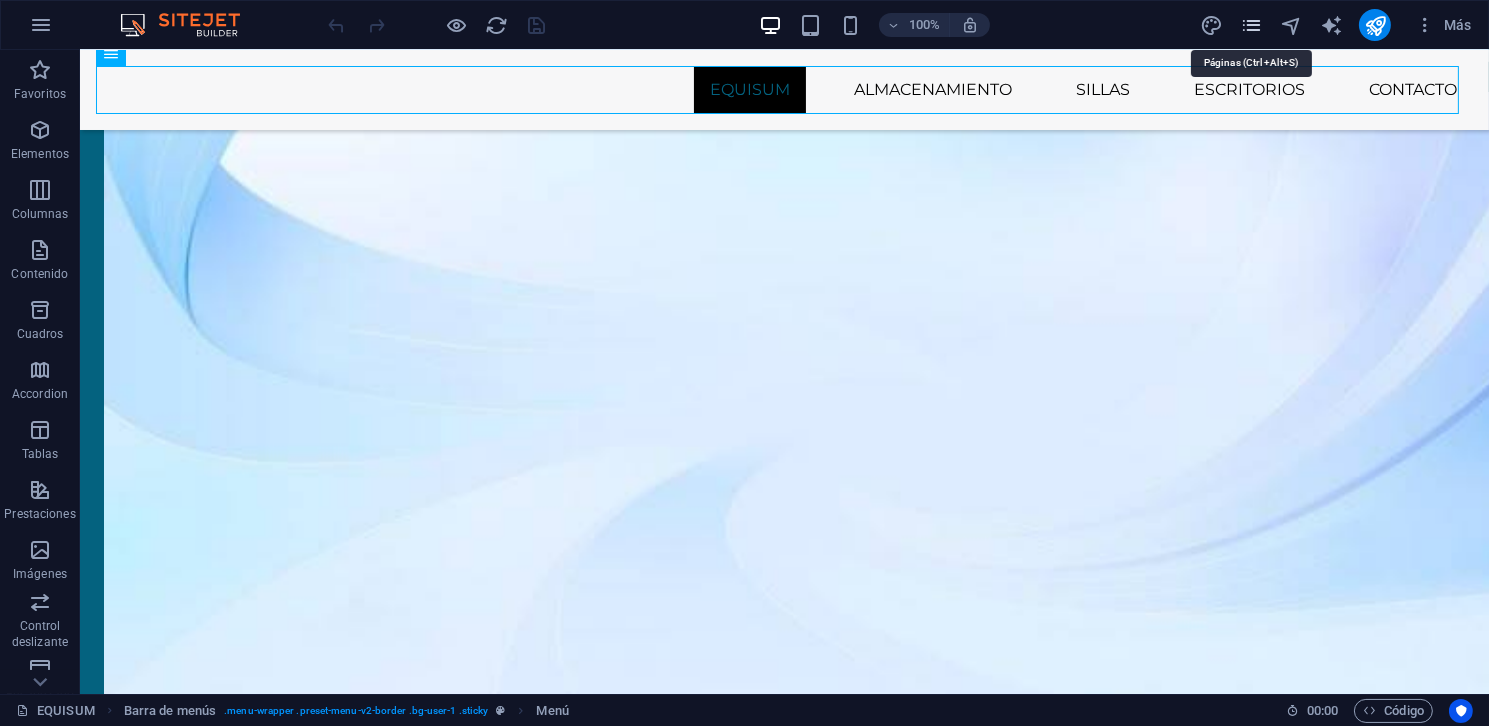 click at bounding box center [1251, 25] 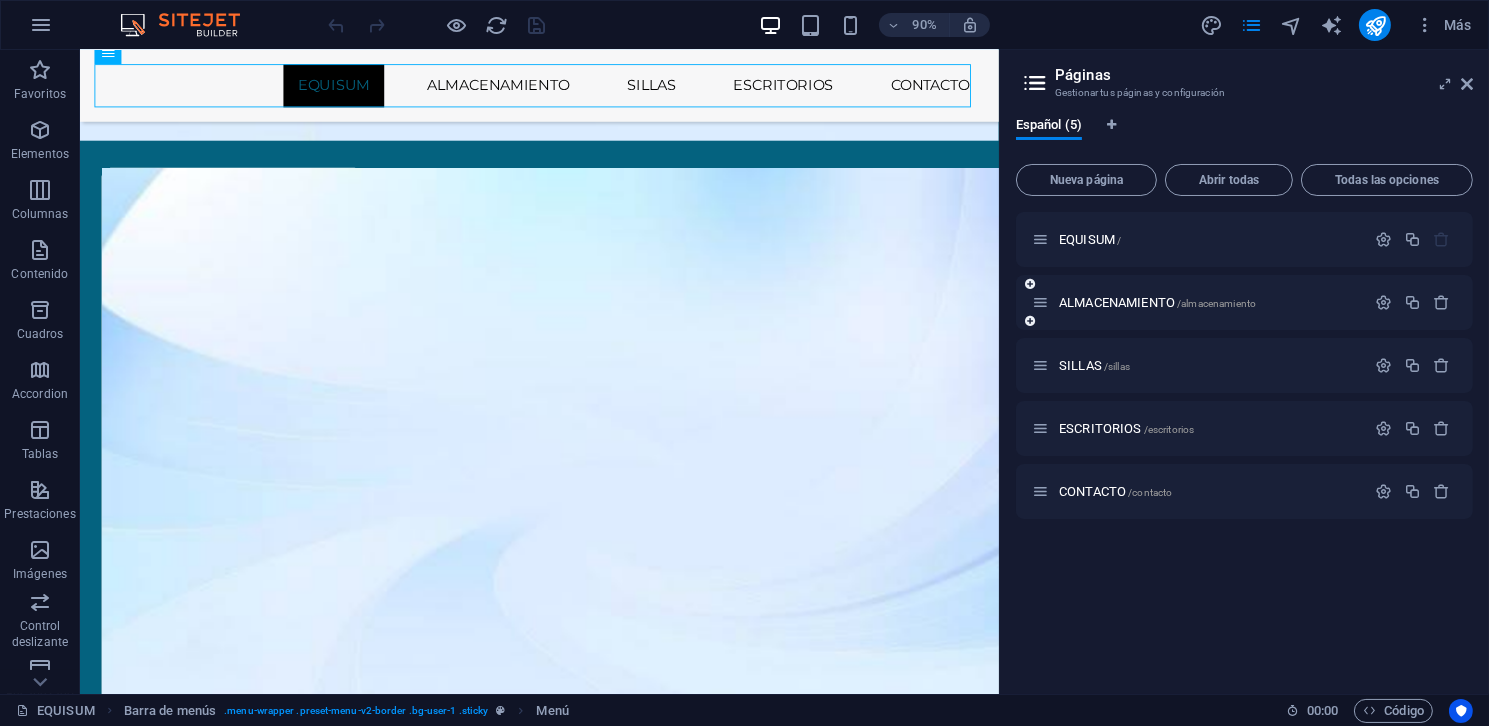click on "ALMACENAMIENTO /almacenamiento" at bounding box center [1198, 302] 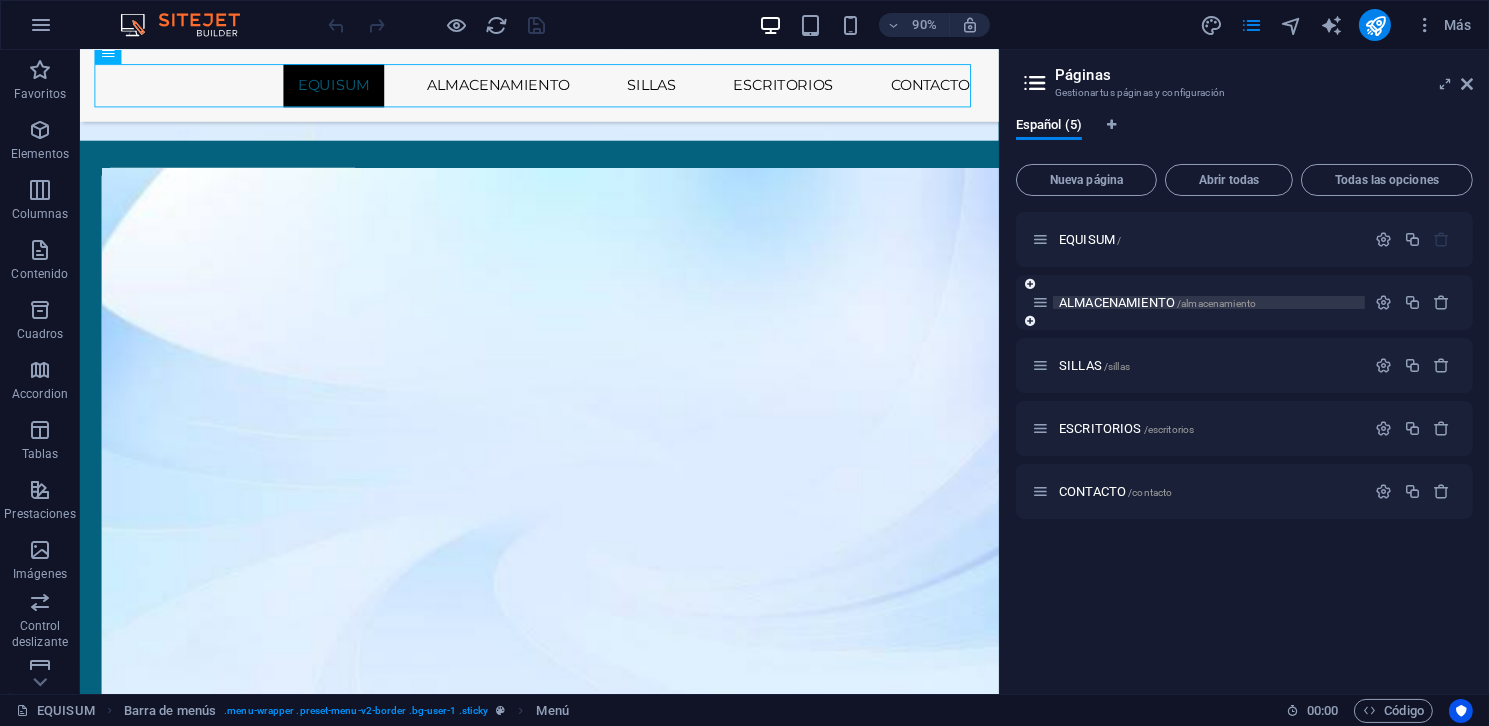 click on "/almacenamiento" at bounding box center [1216, 303] 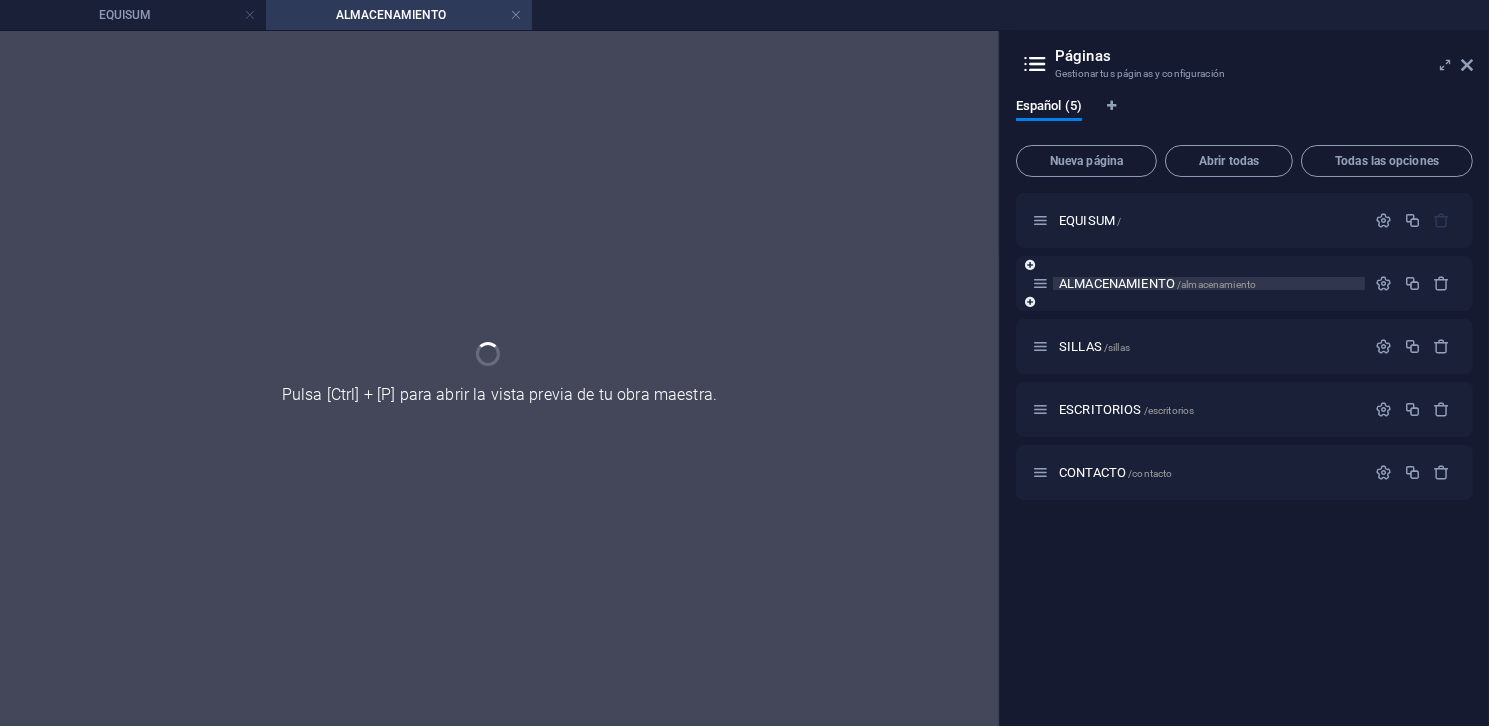 click on "ALMACENAMIENTO /almacenamiento" at bounding box center [1244, 283] 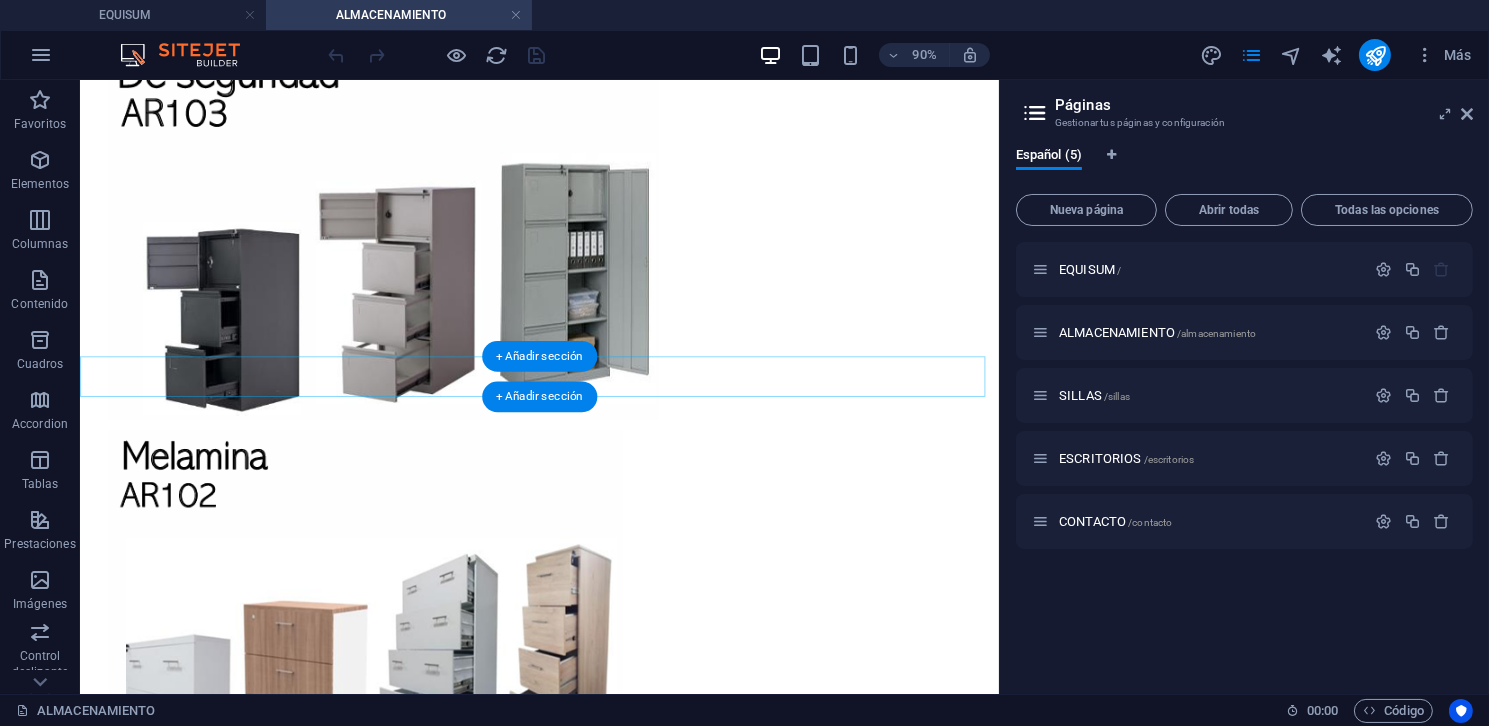 scroll, scrollTop: 1200, scrollLeft: 0, axis: vertical 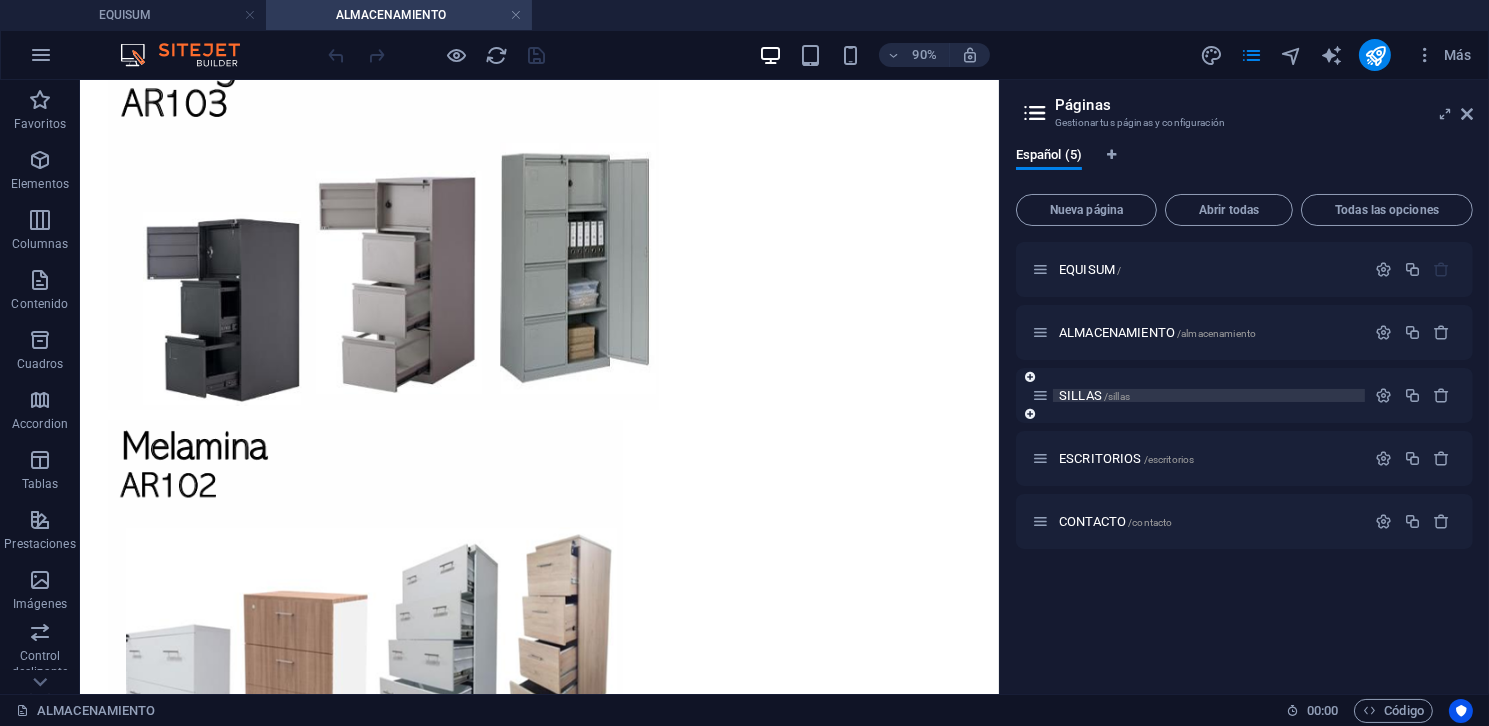 click on "SILLAS /sillas" at bounding box center (1094, 395) 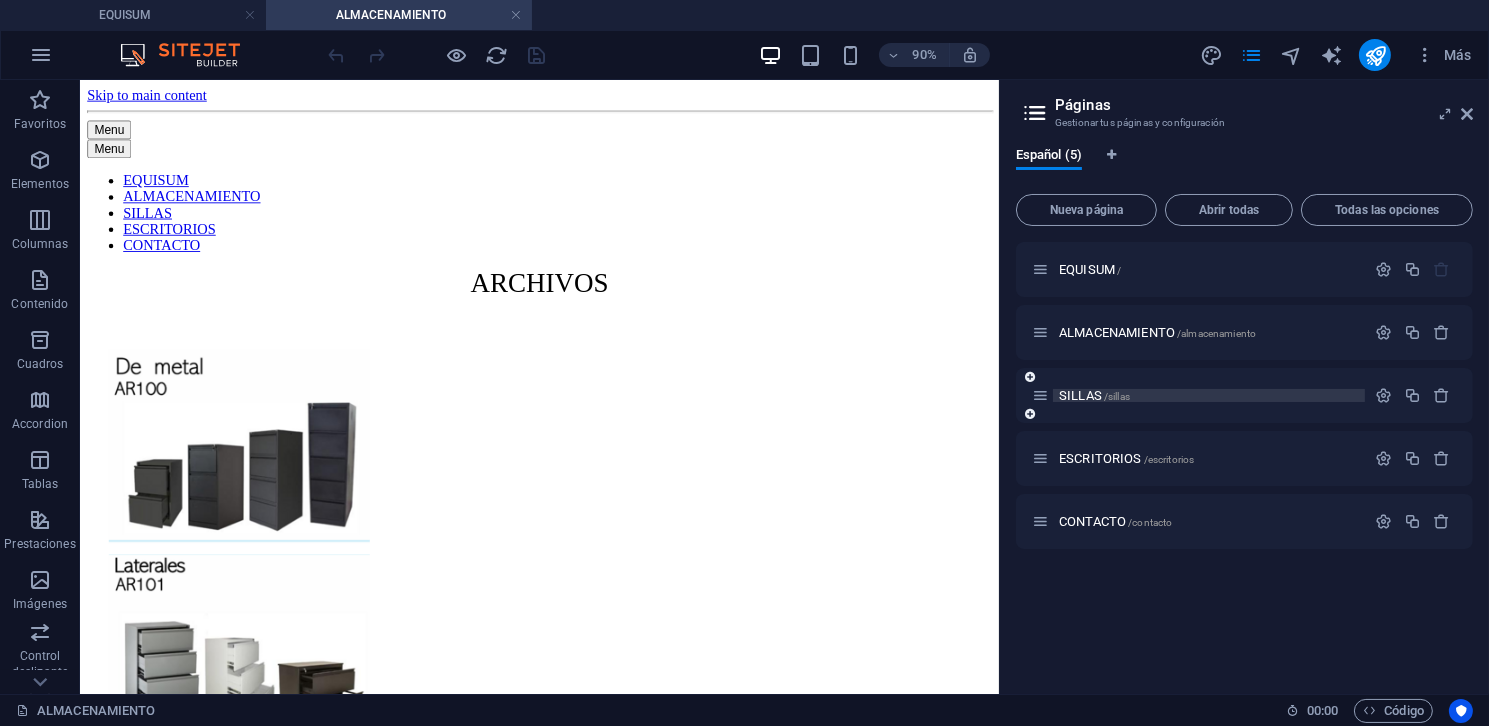 click on "ESCRITORIOS /escritorios" at bounding box center [1244, 458] 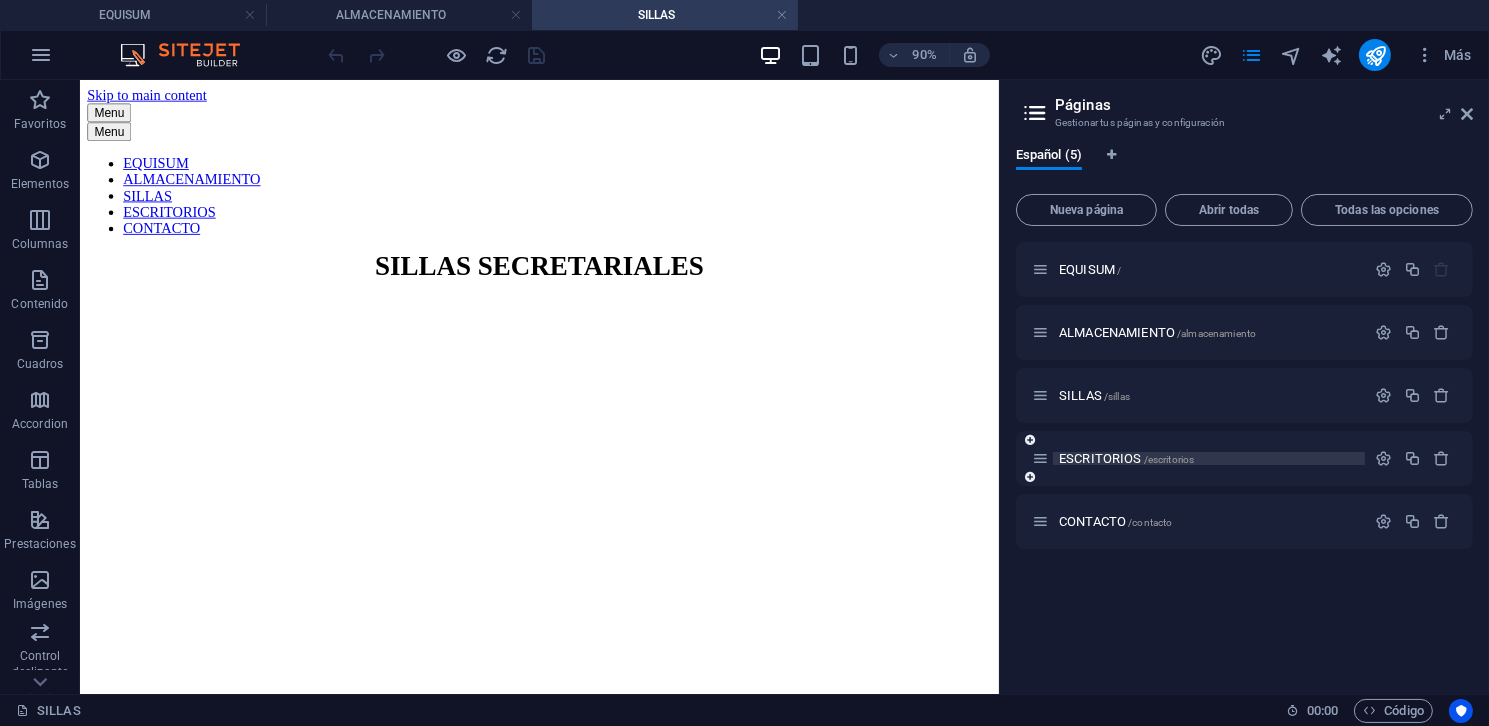 scroll, scrollTop: 0, scrollLeft: 0, axis: both 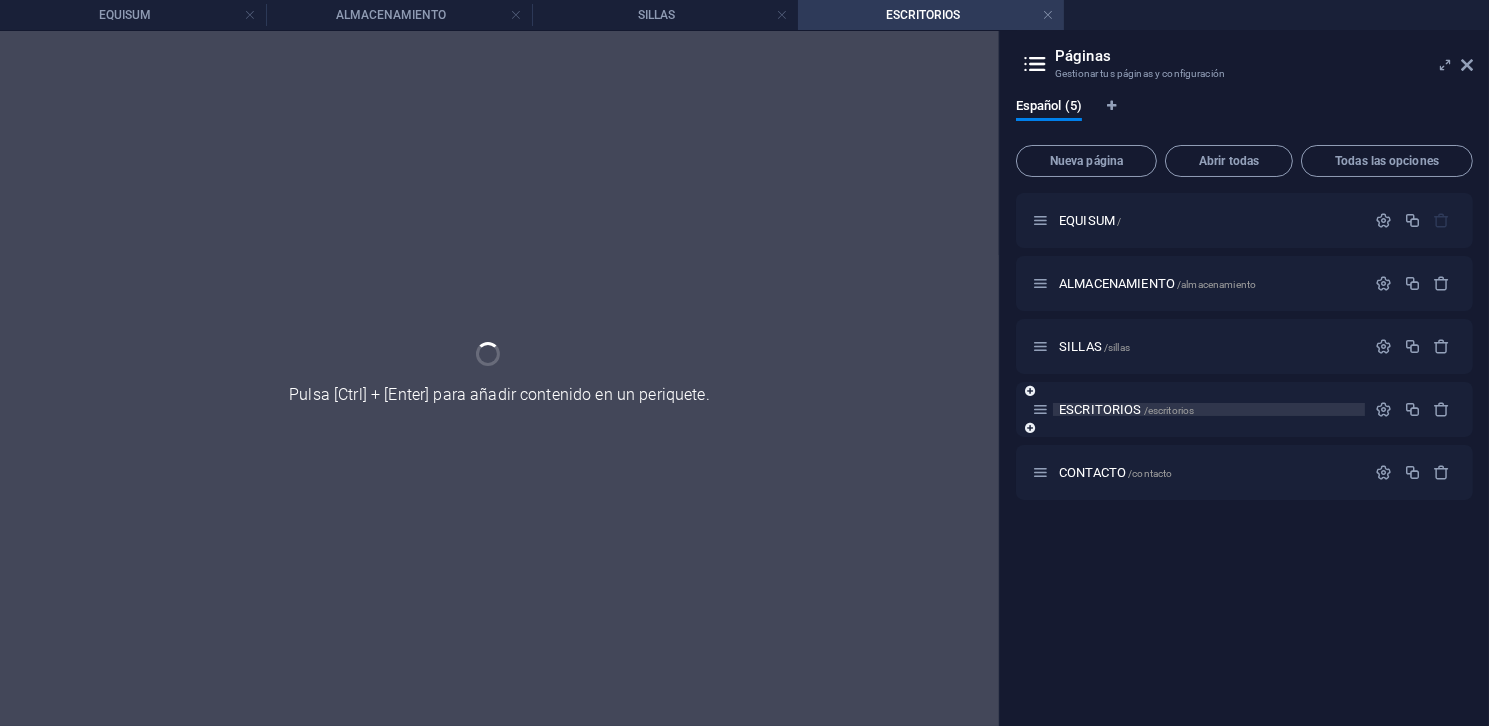 click on "CONTACTO /contacto" at bounding box center (1244, 472) 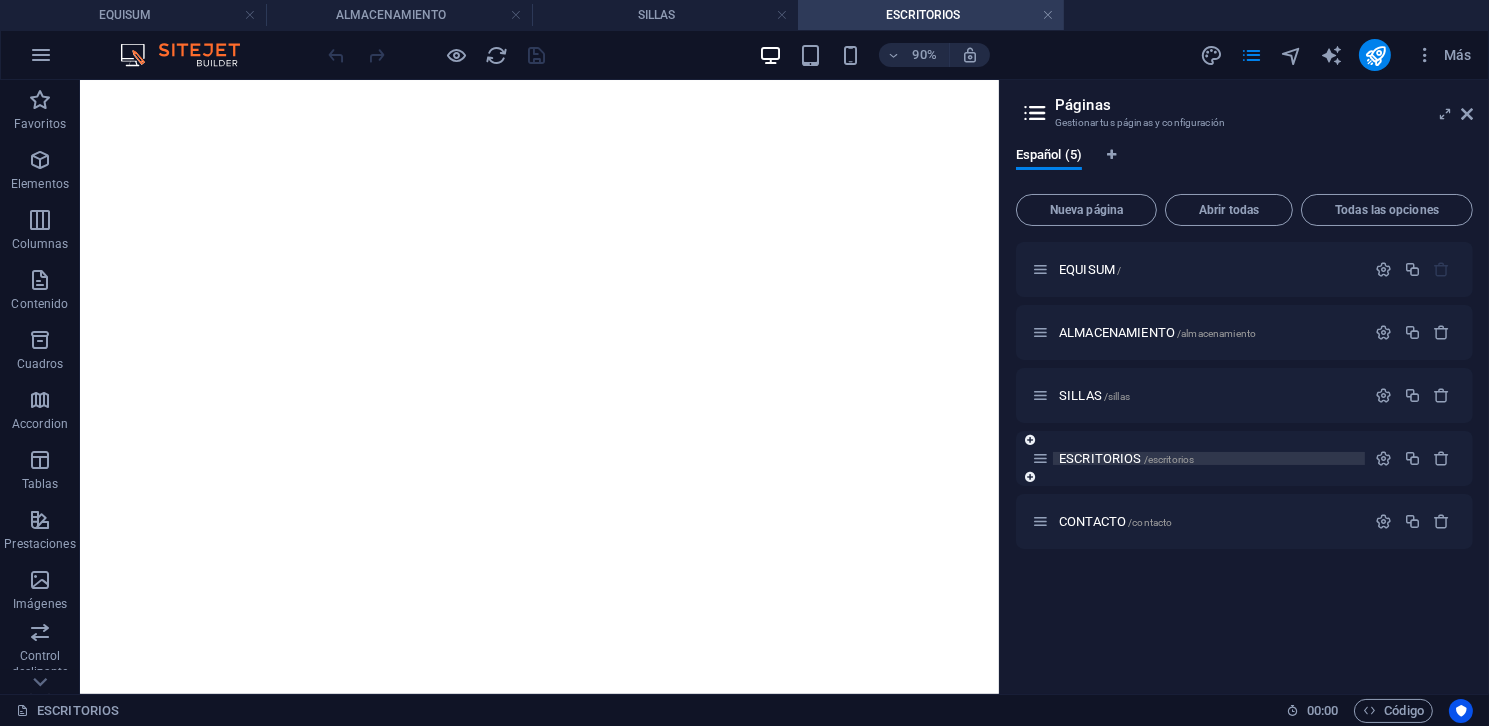 click on "SILLAS /sillas" at bounding box center (1198, 395) 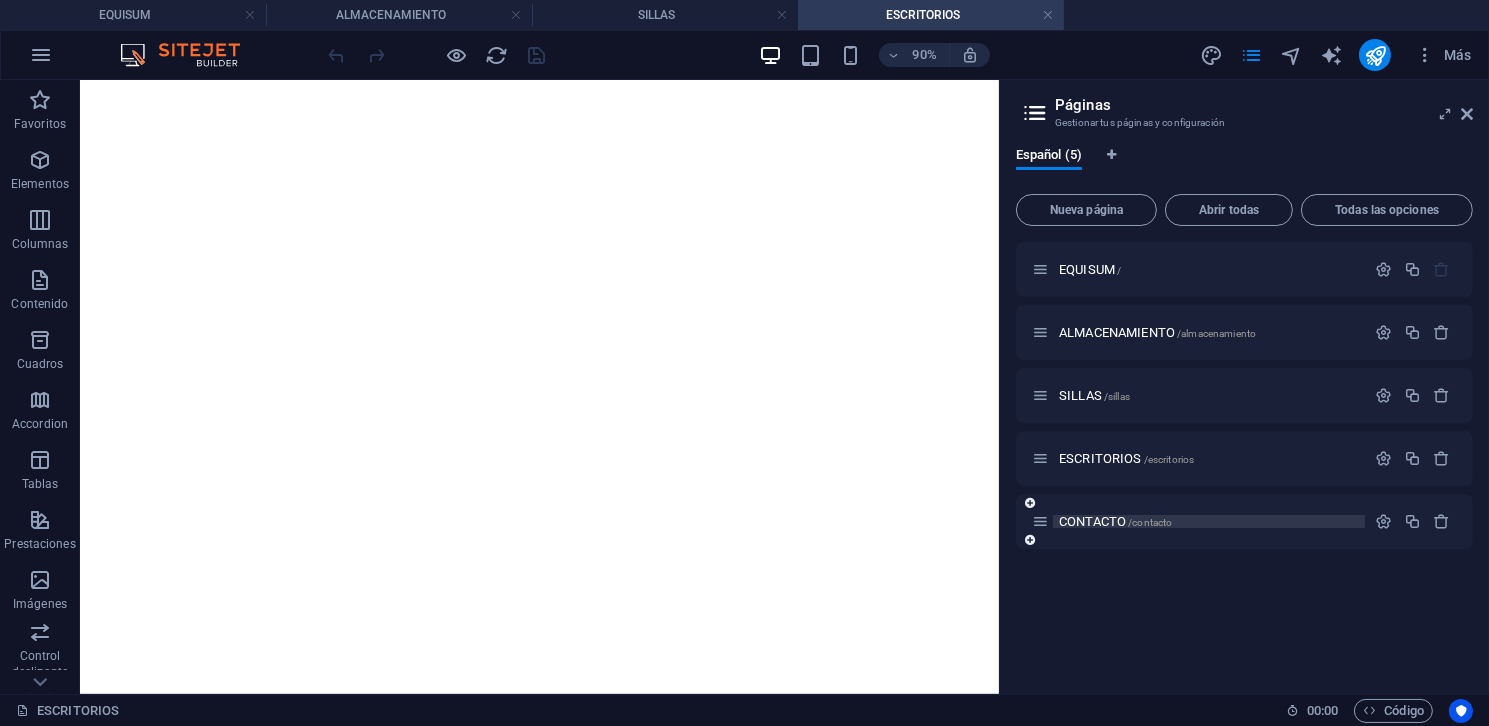 click on "/contacto" at bounding box center [1150, 522] 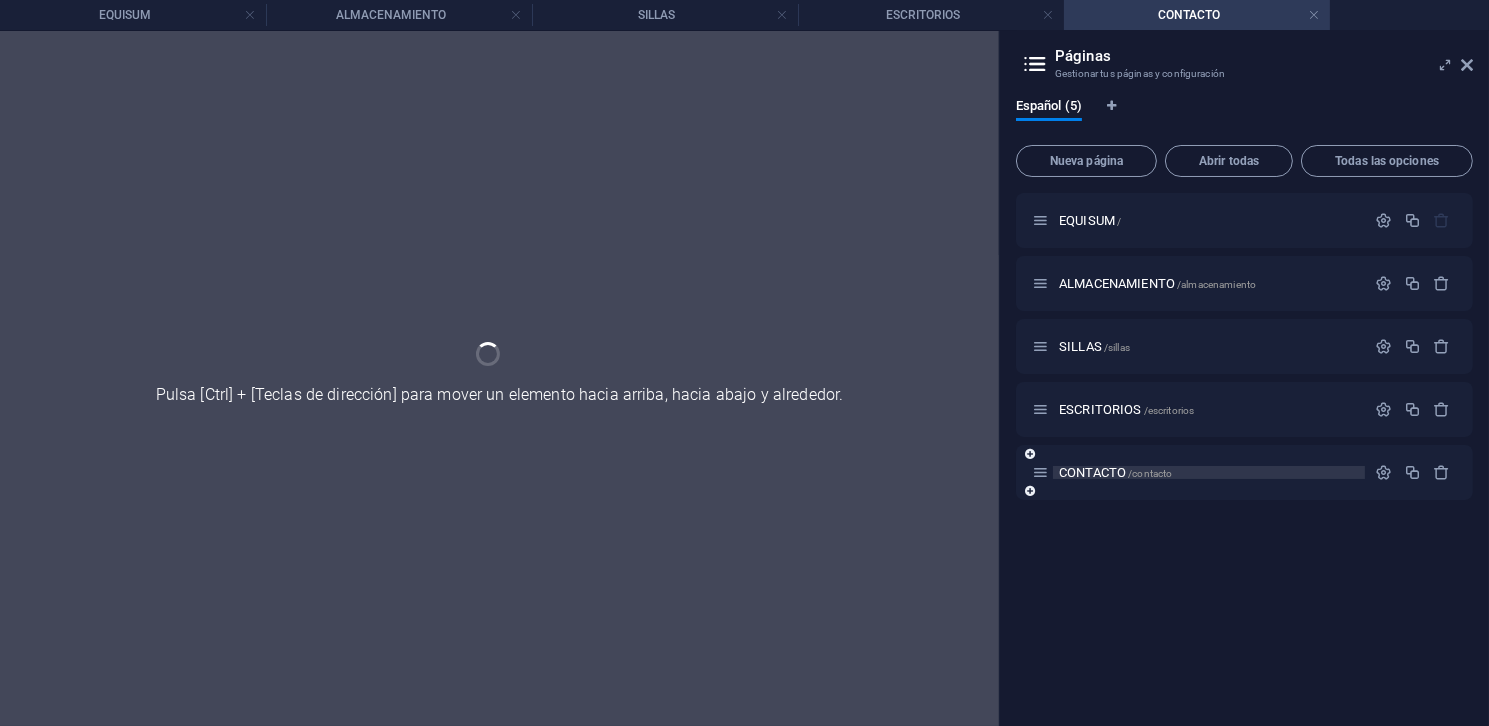 click on "EQUISUM / ALMACENAMIENTO /almacenamiento SILLAS /sillas ESCRITORIOS /escritorios CONTACTO /contacto" at bounding box center [1244, 451] 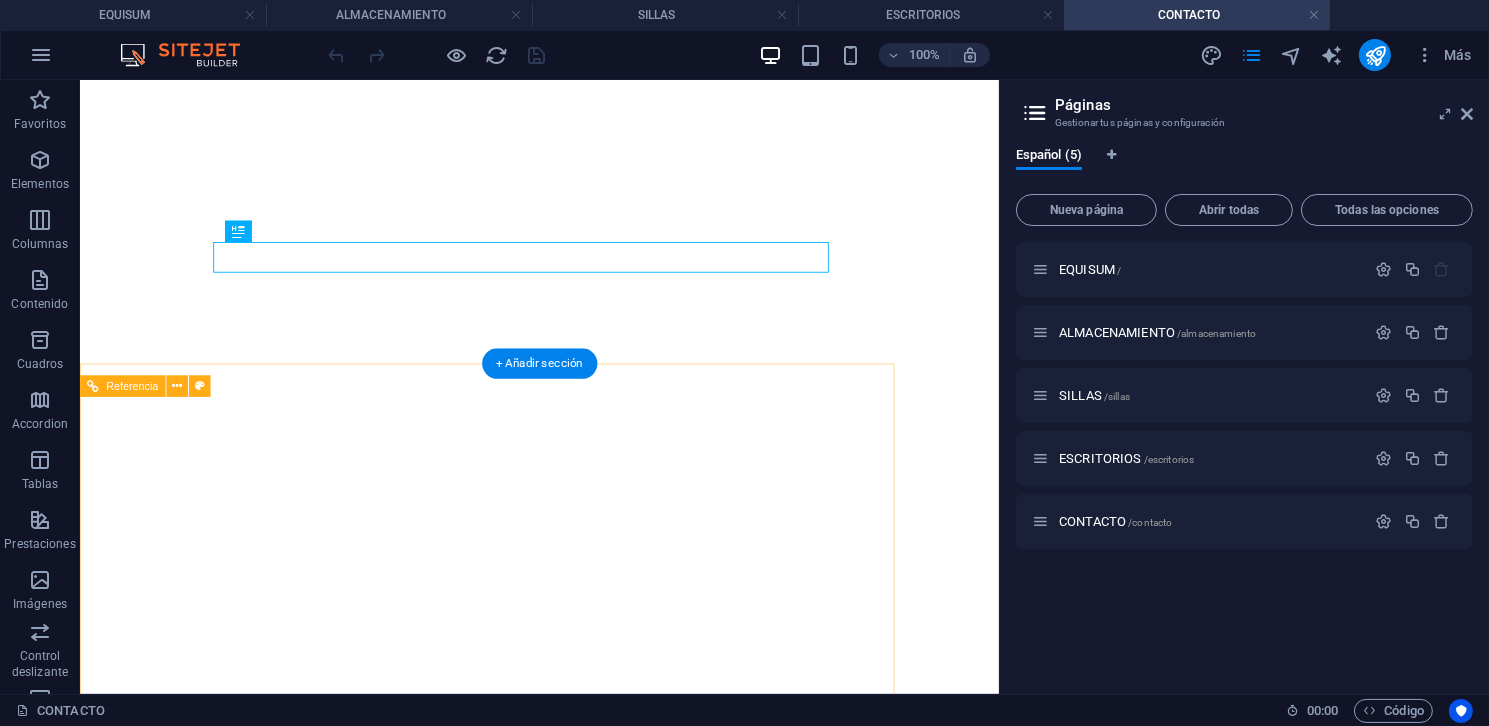 scroll, scrollTop: 0, scrollLeft: 0, axis: both 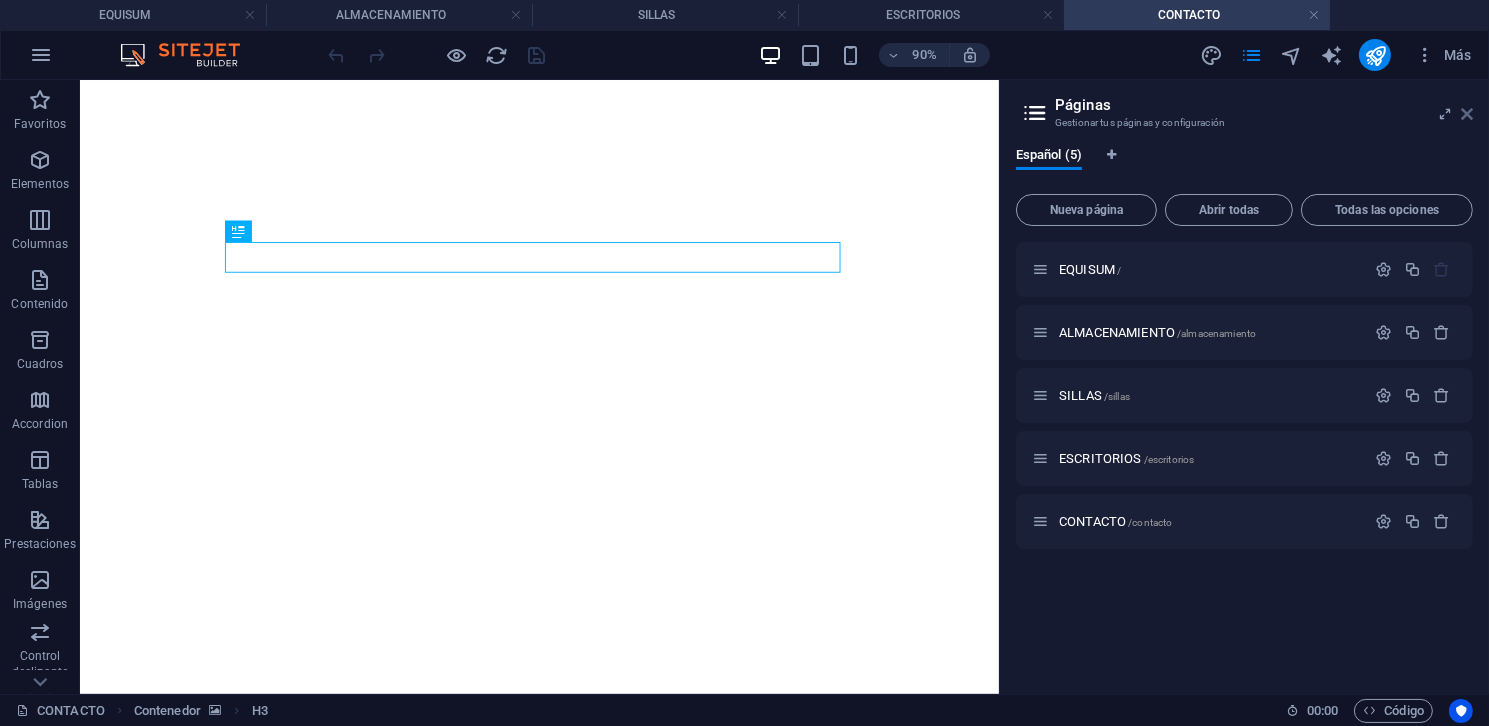 click at bounding box center [1467, 114] 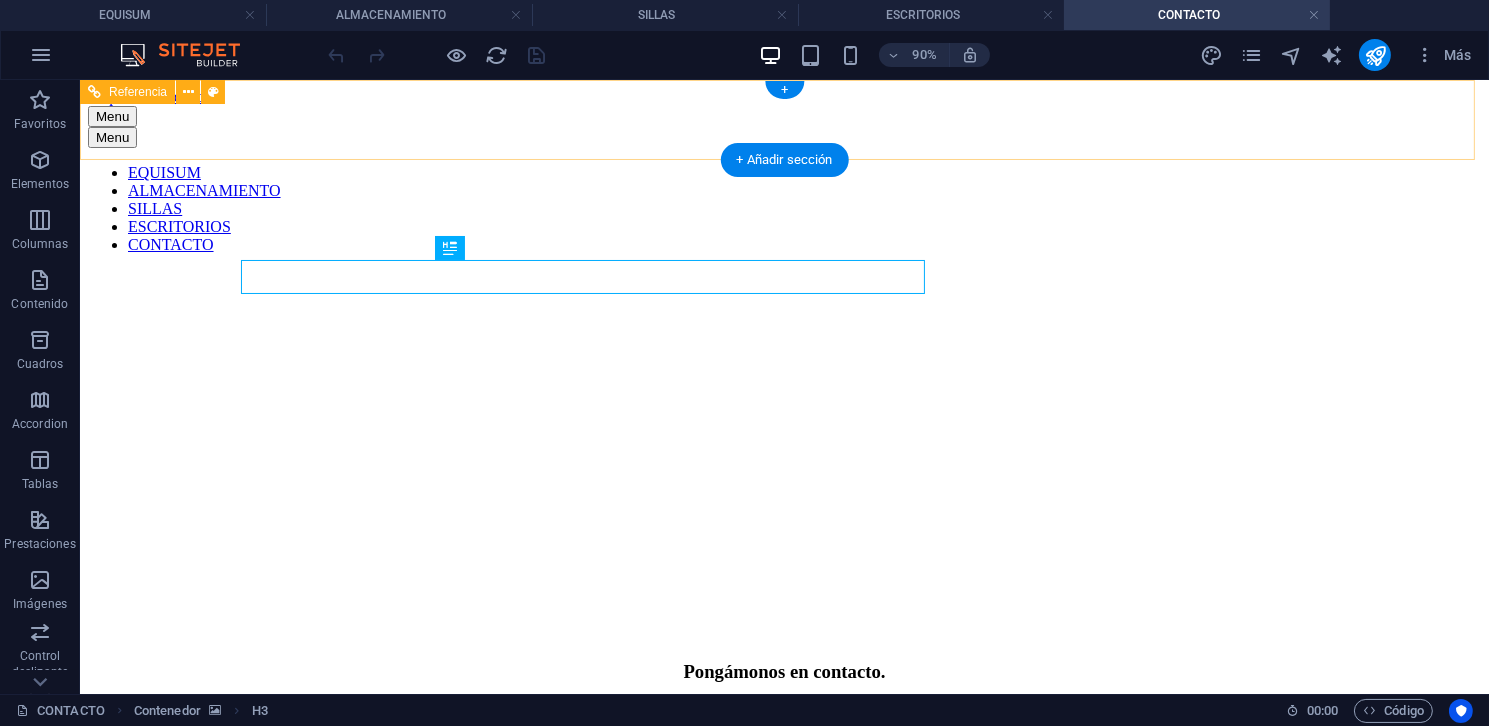 scroll, scrollTop: 0, scrollLeft: 0, axis: both 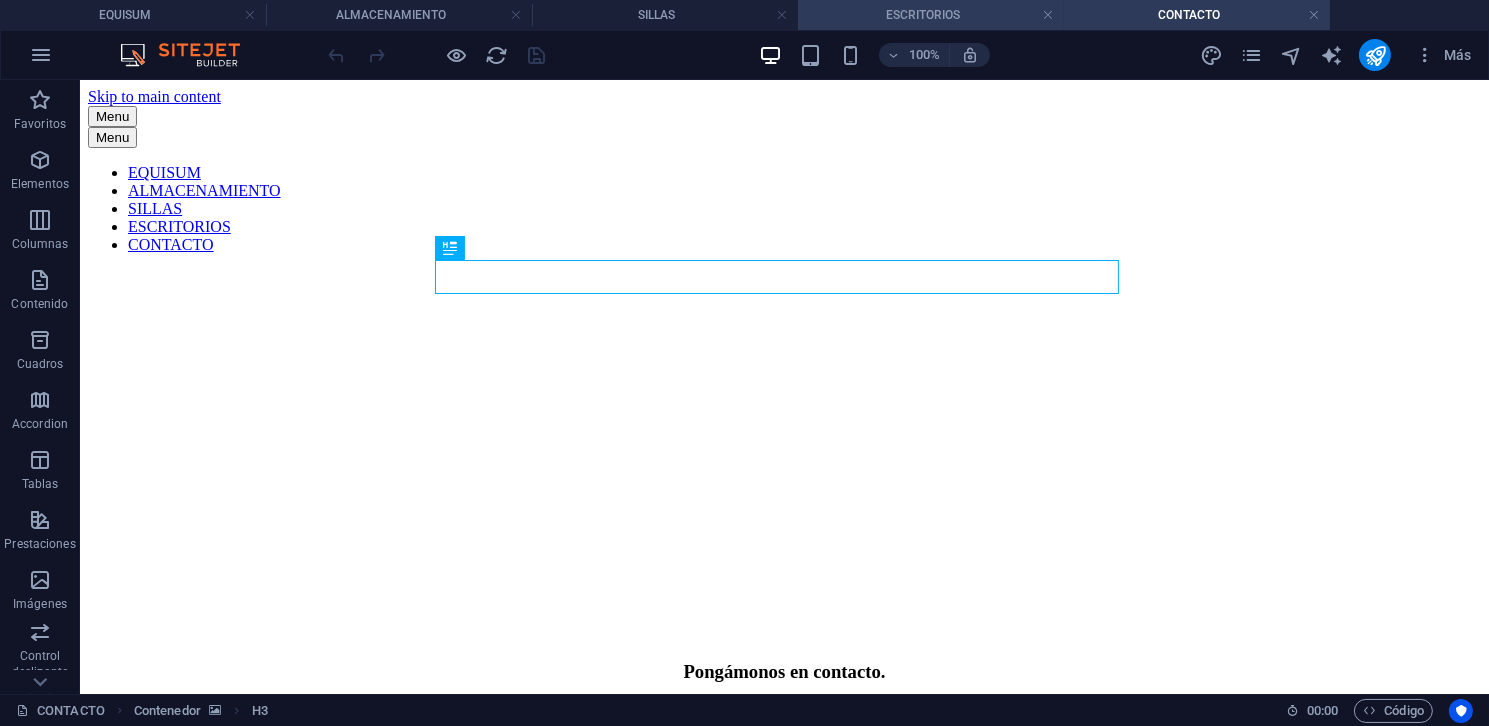click on "ESCRITORIOS" at bounding box center (931, 15) 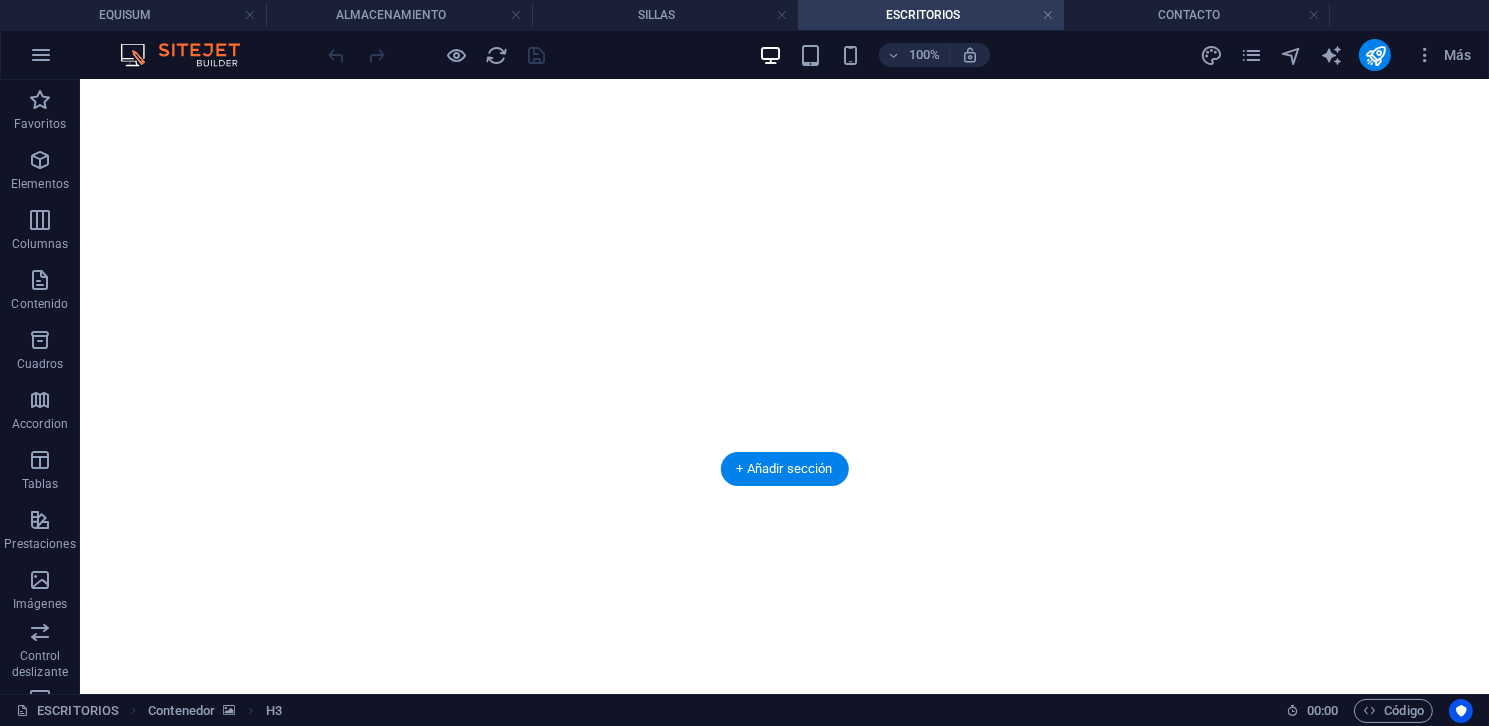 scroll, scrollTop: 6200, scrollLeft: 0, axis: vertical 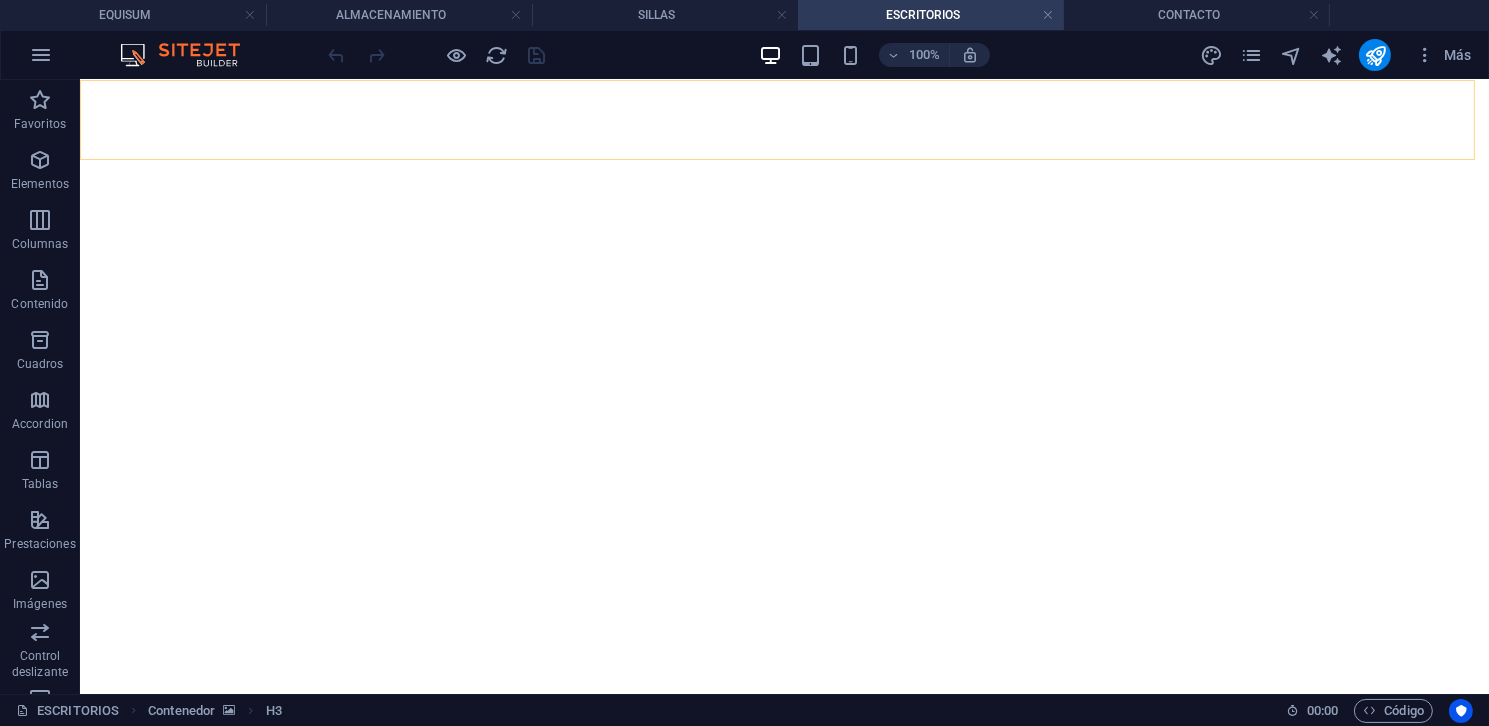 click on "EQUISUM ALMACENAMIENTO SILLAS ESCRITORIOS CONTACTO" at bounding box center (783, -5992) 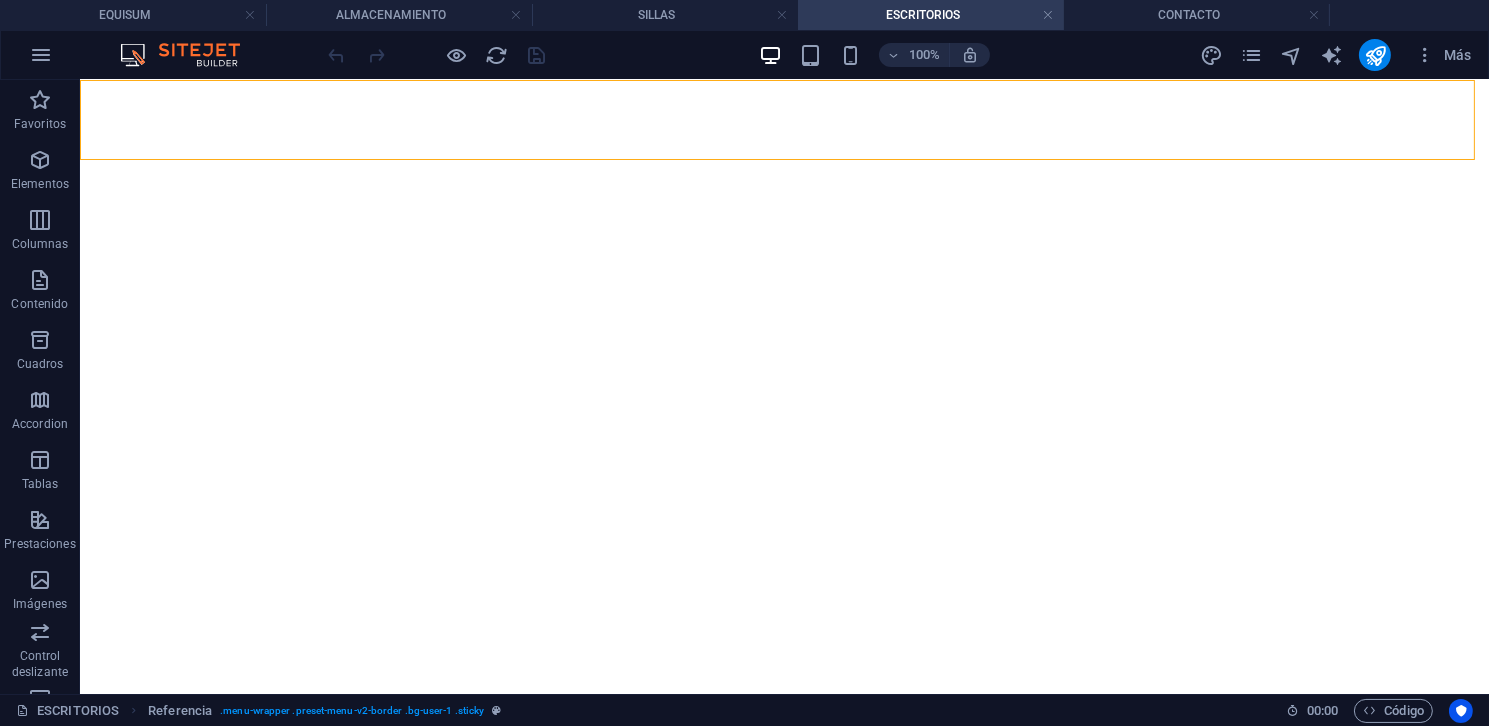 click on "EQUISUM ALMACENAMIENTO SILLAS ESCRITORIOS CONTACTO" at bounding box center (783, -5992) 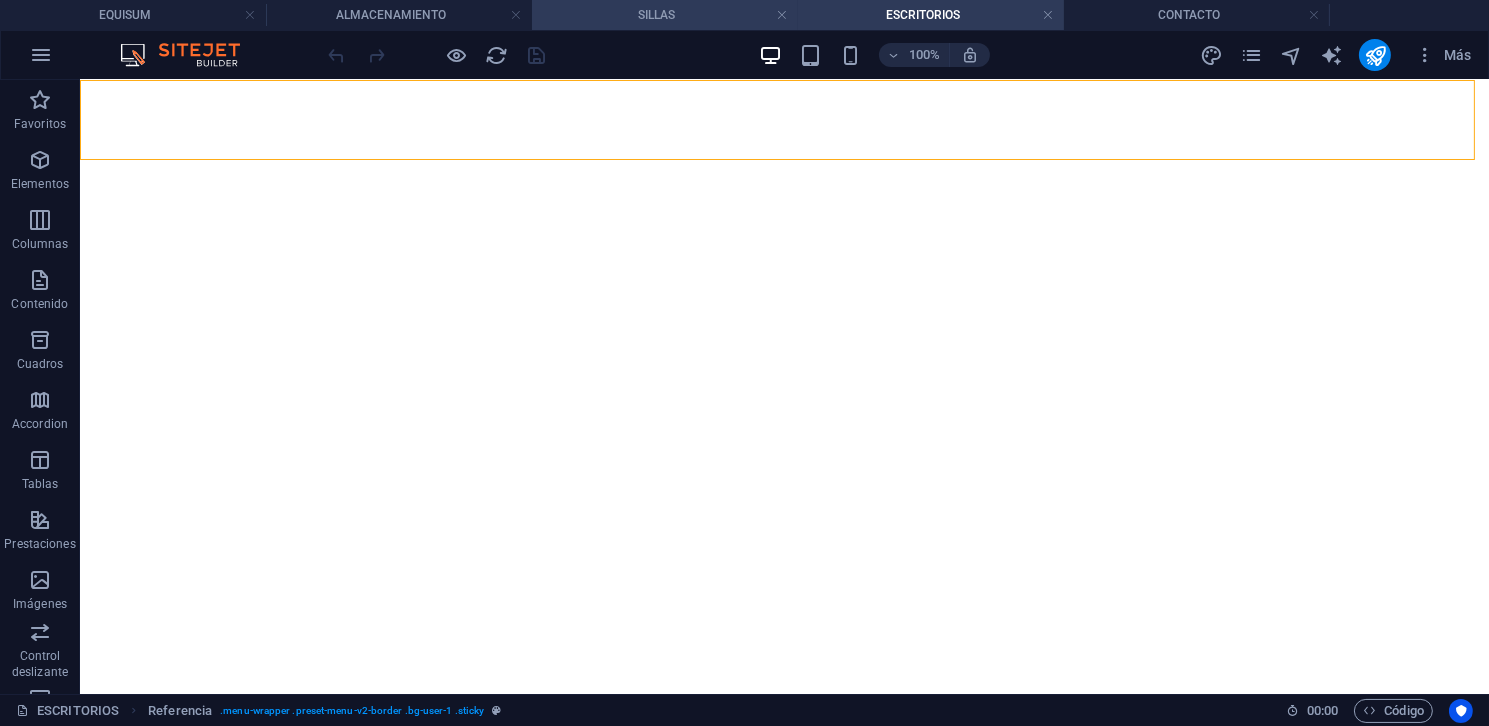 click on "SILLAS" at bounding box center [665, 15] 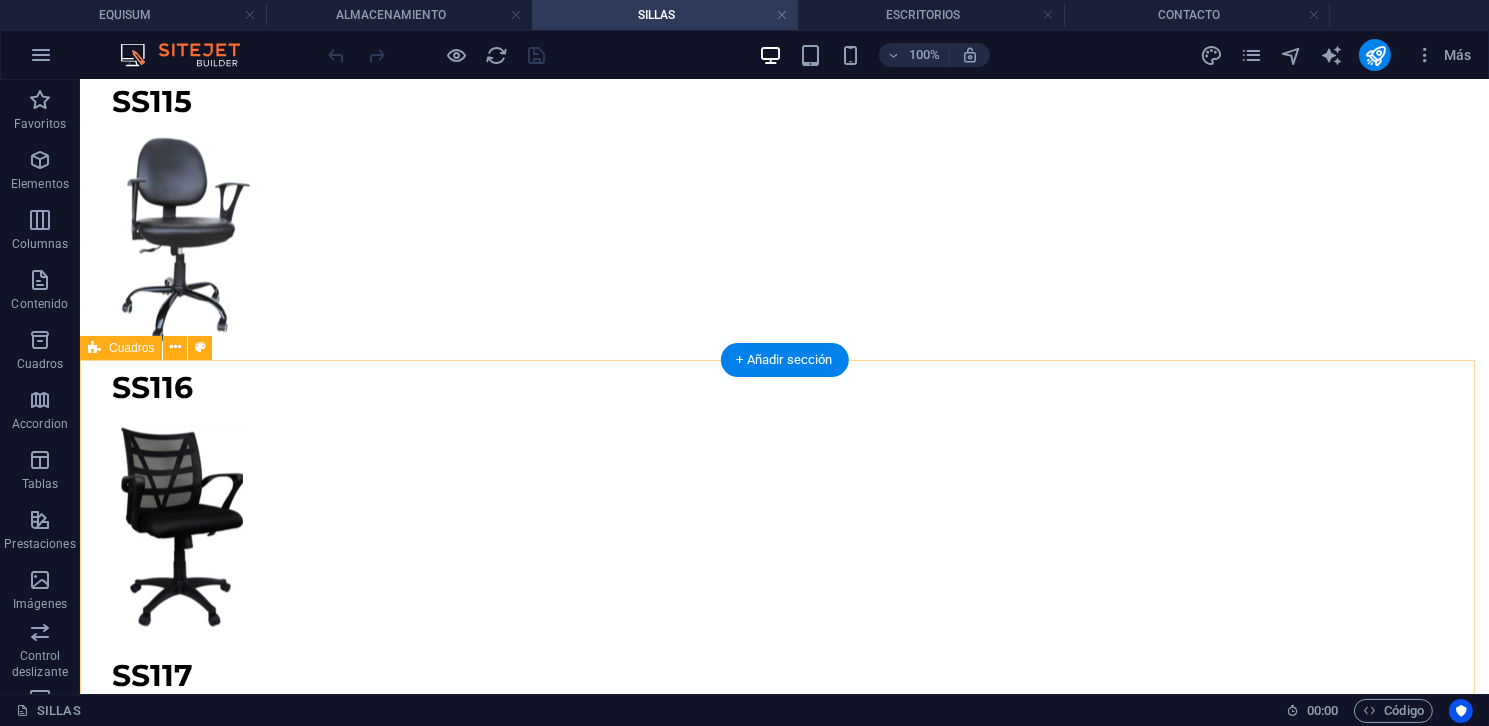 scroll, scrollTop: 6300, scrollLeft: 0, axis: vertical 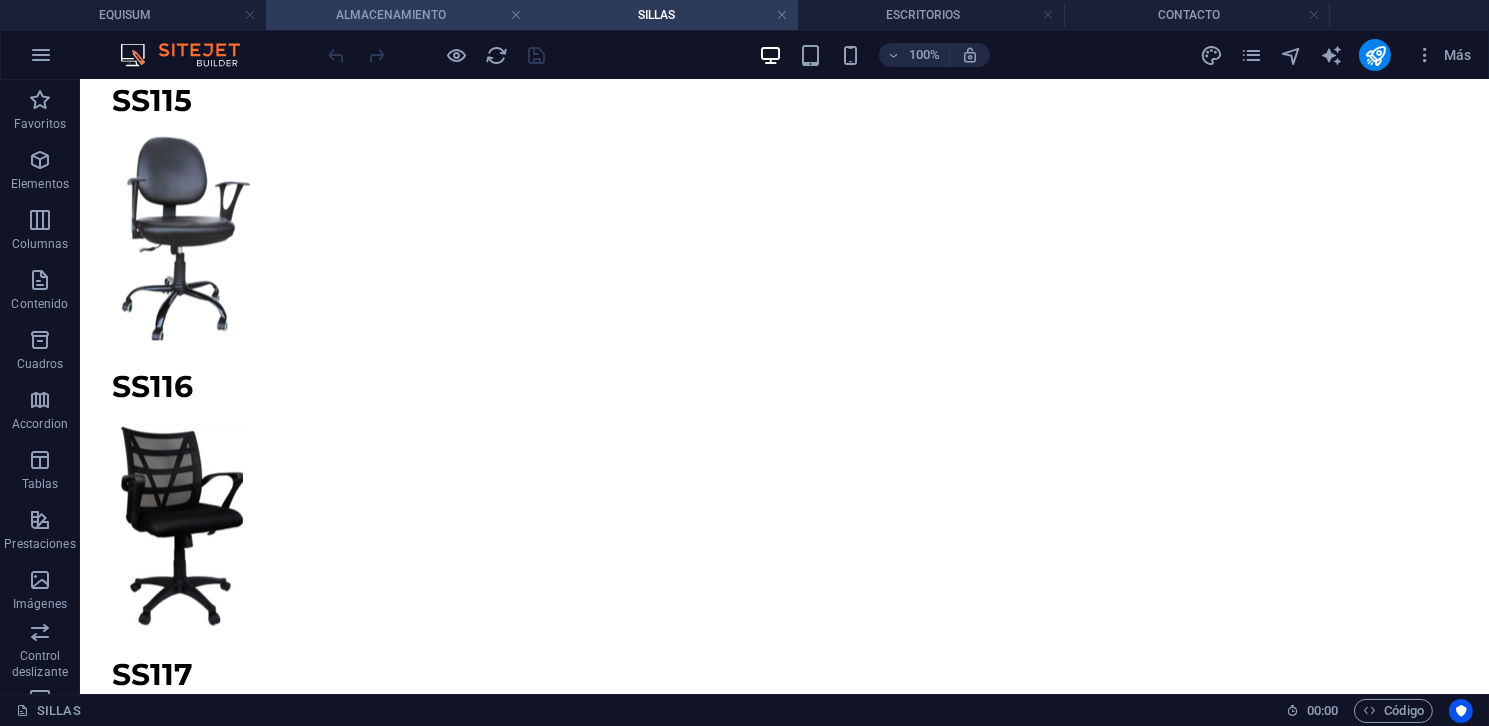 click on "ALMACENAMIENTO" at bounding box center (399, 15) 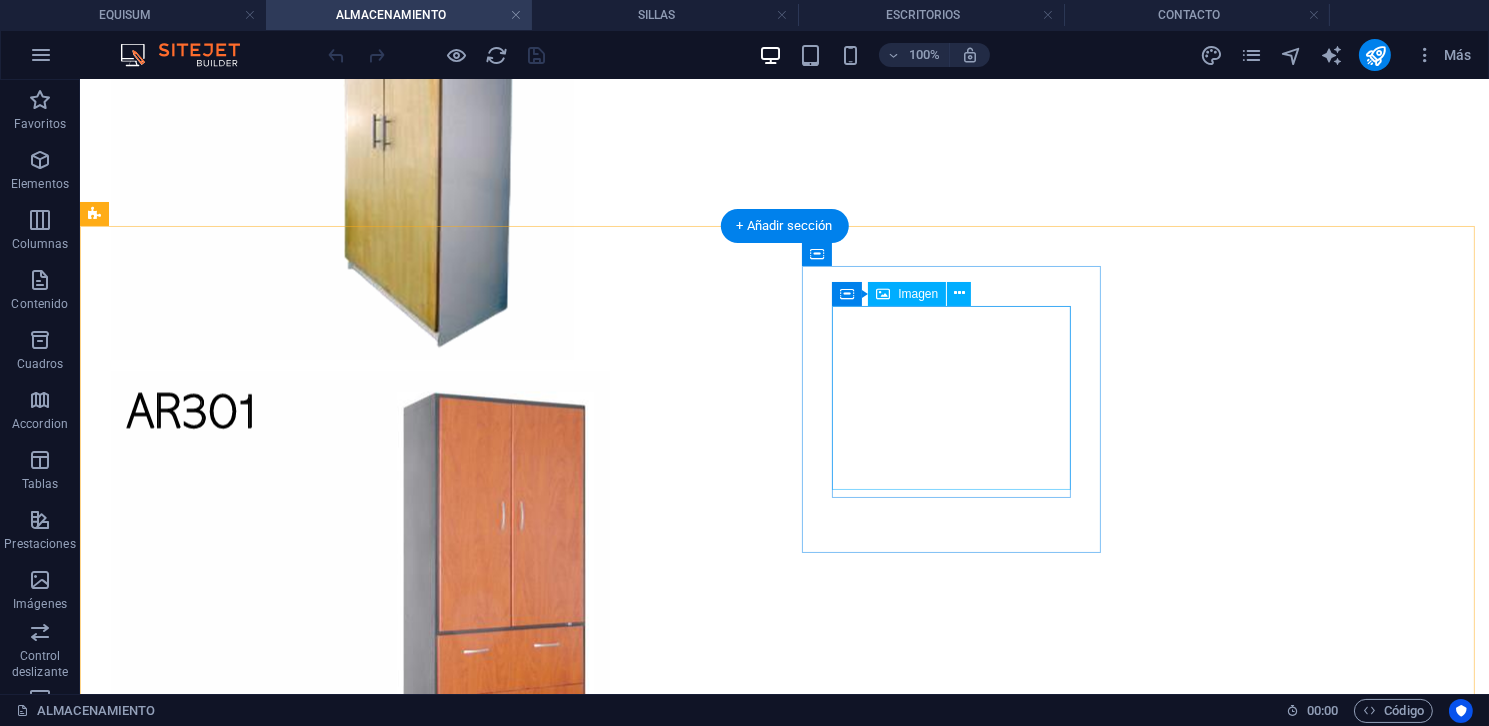 scroll, scrollTop: 5500, scrollLeft: 0, axis: vertical 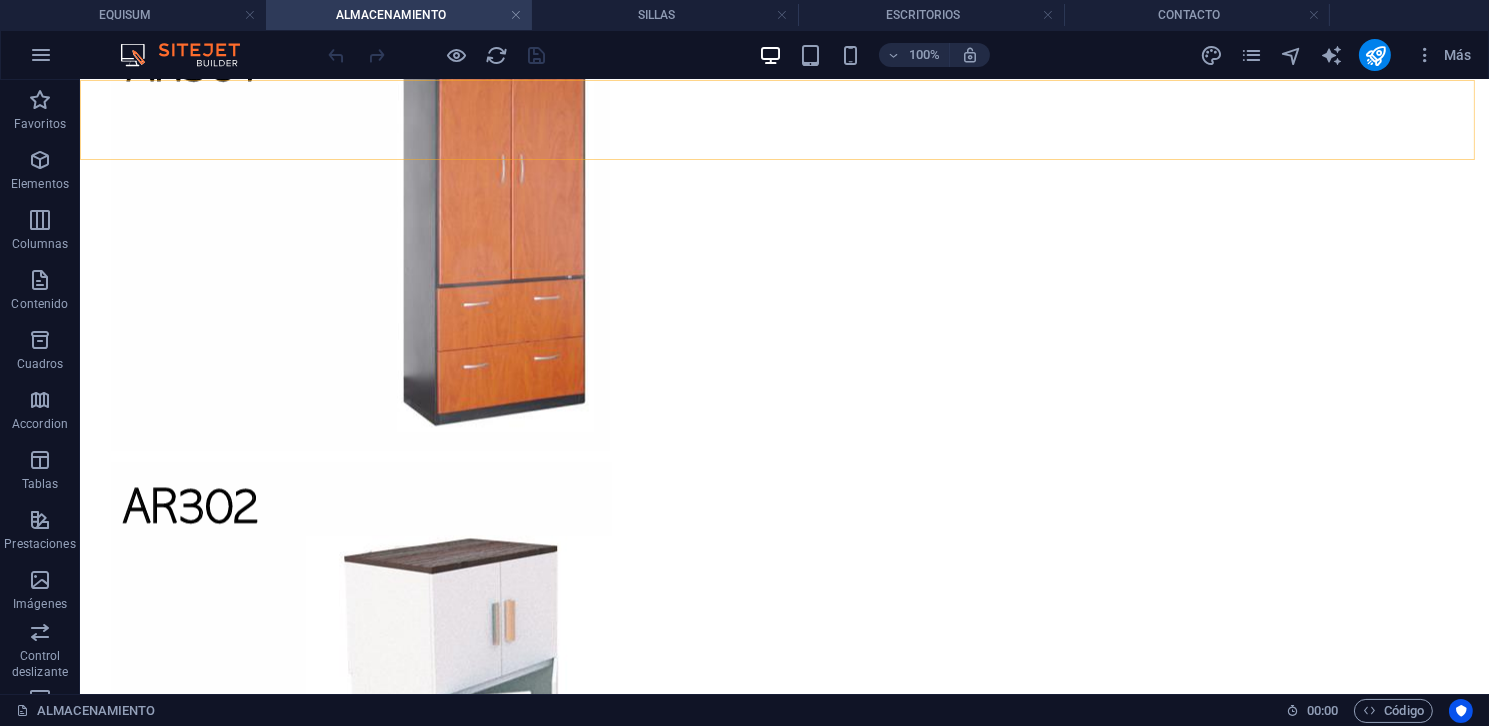 click on "EQUISUM ALMACENAMIENTO SILLAS ESCRITORIOS CONTACTO" at bounding box center [783, -5273] 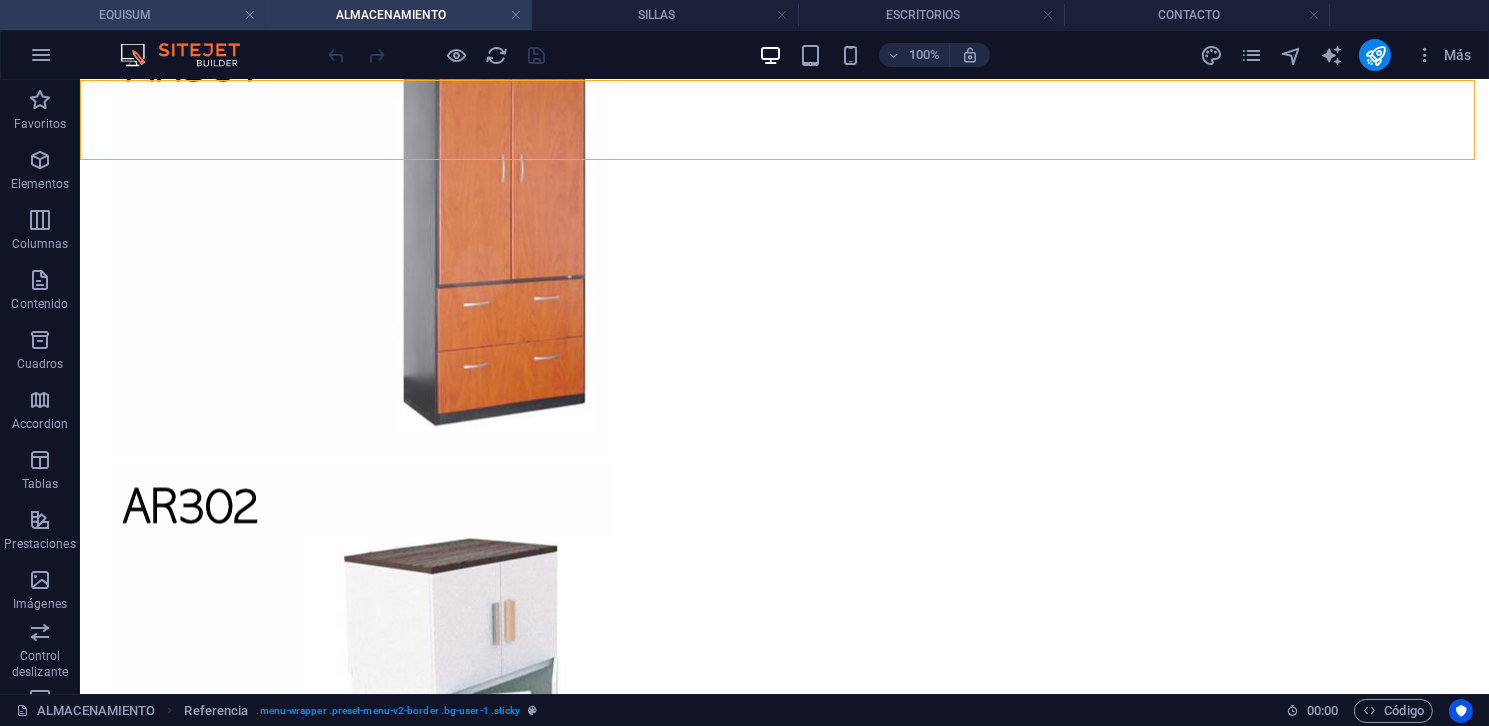click on "EQUISUM" at bounding box center [133, 15] 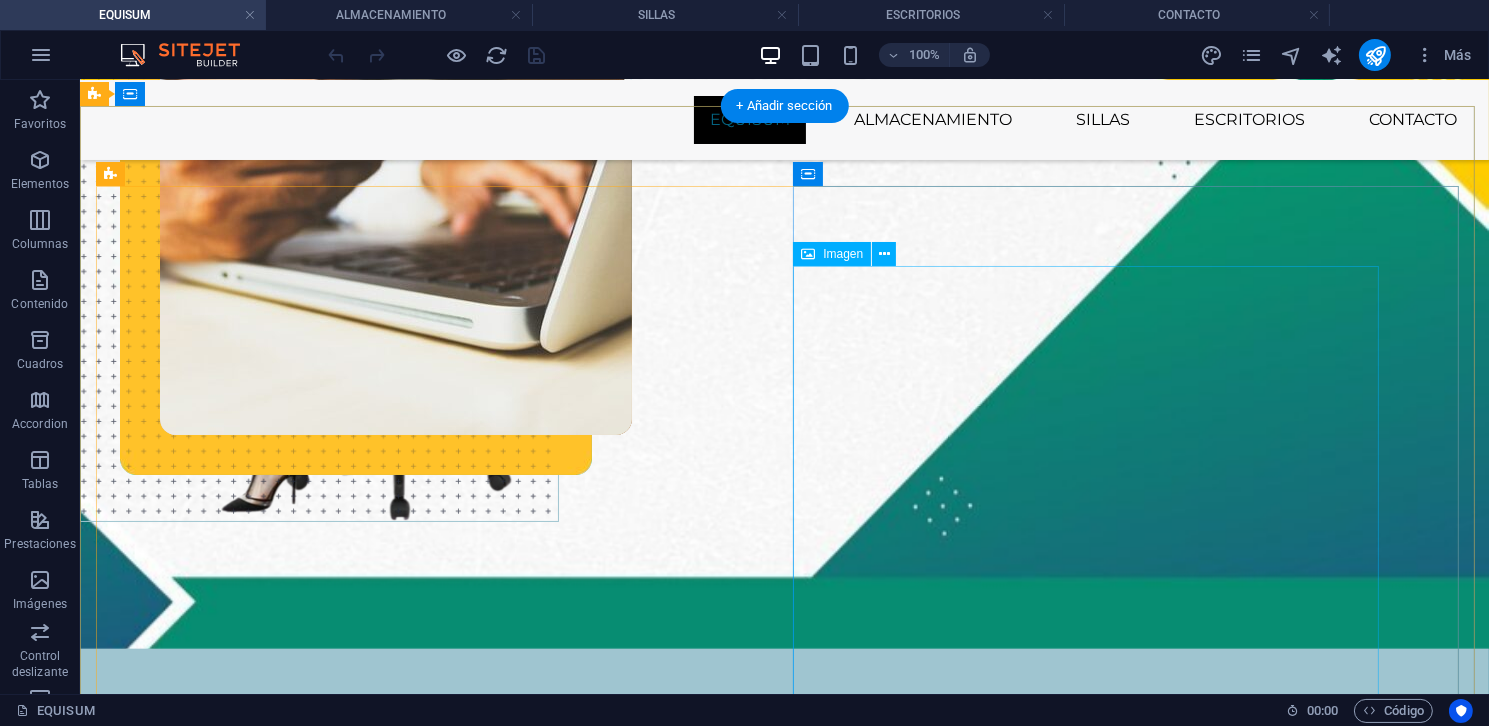 scroll, scrollTop: 500, scrollLeft: 0, axis: vertical 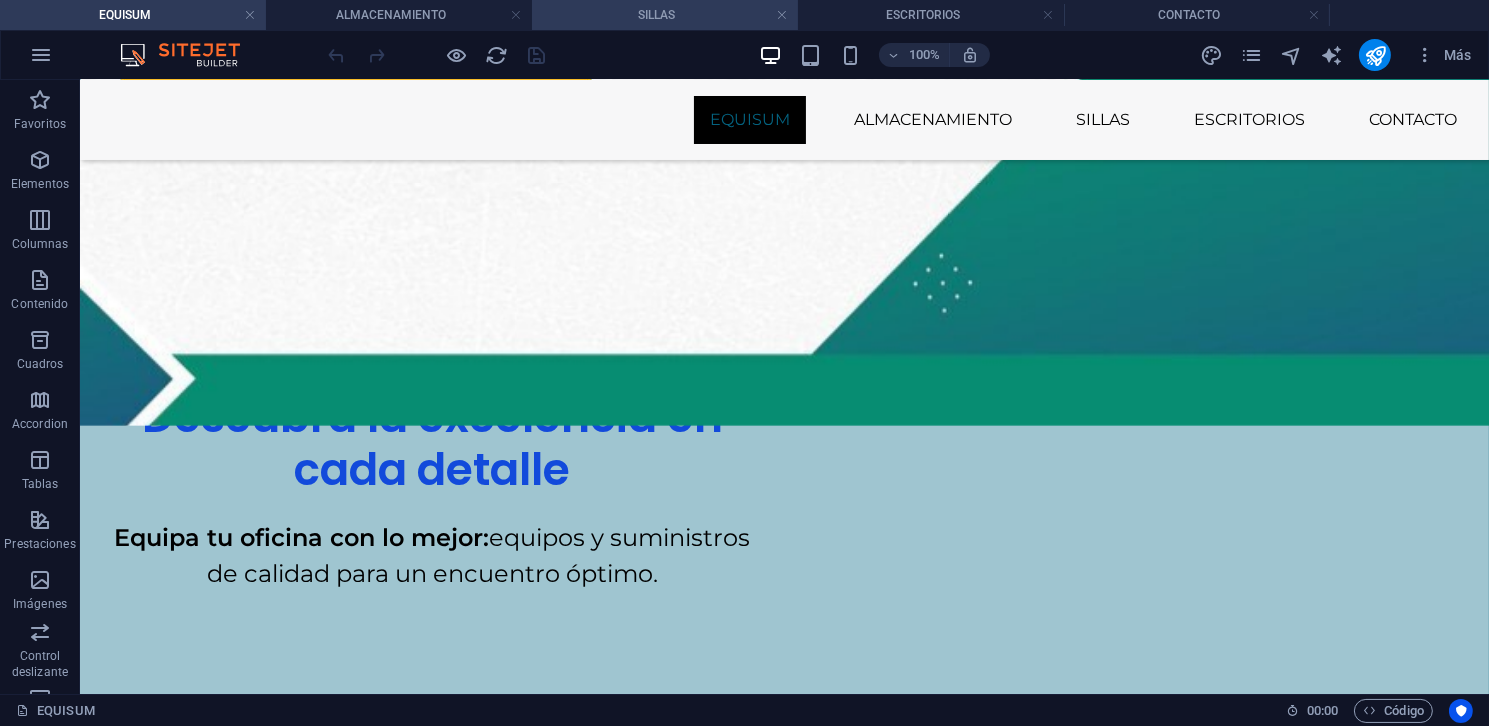 click on "SILLAS" at bounding box center [665, 15] 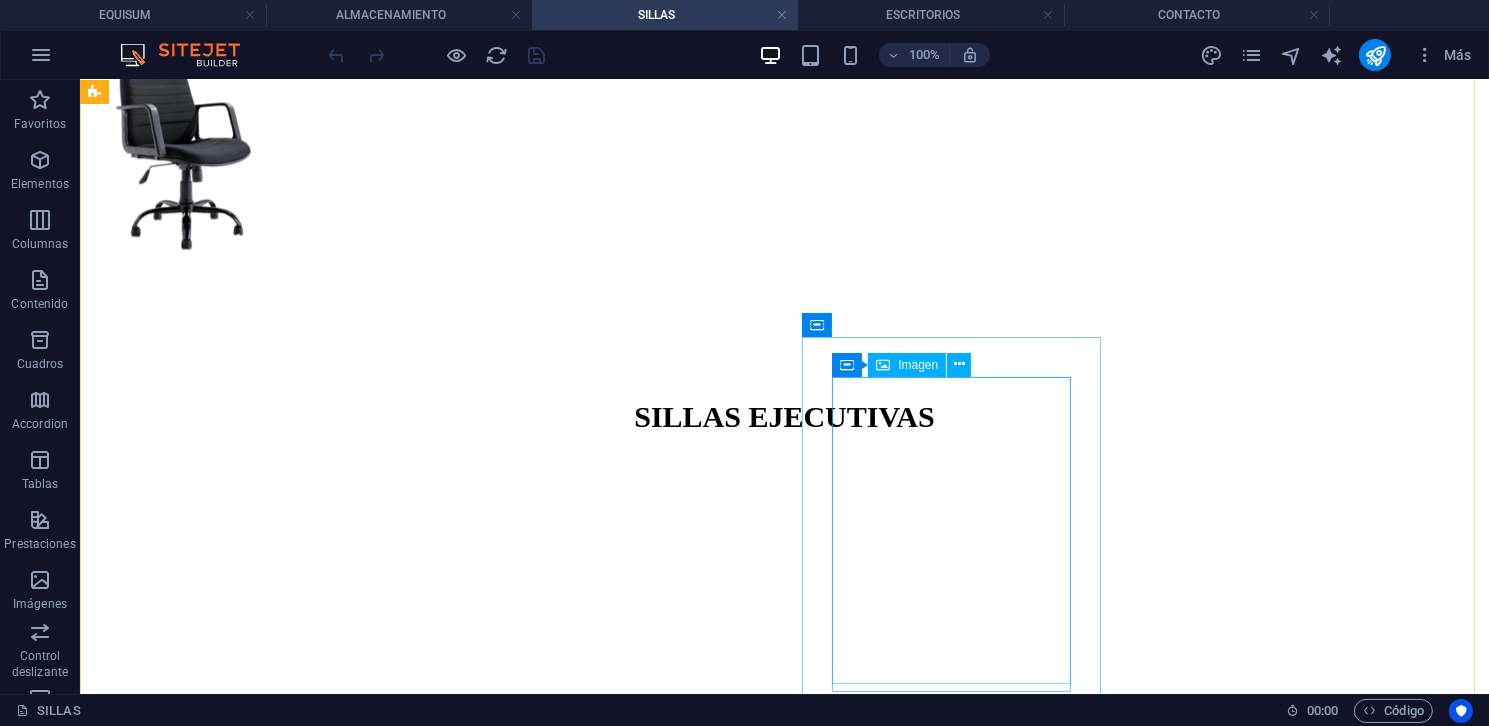 scroll, scrollTop: 8200, scrollLeft: 0, axis: vertical 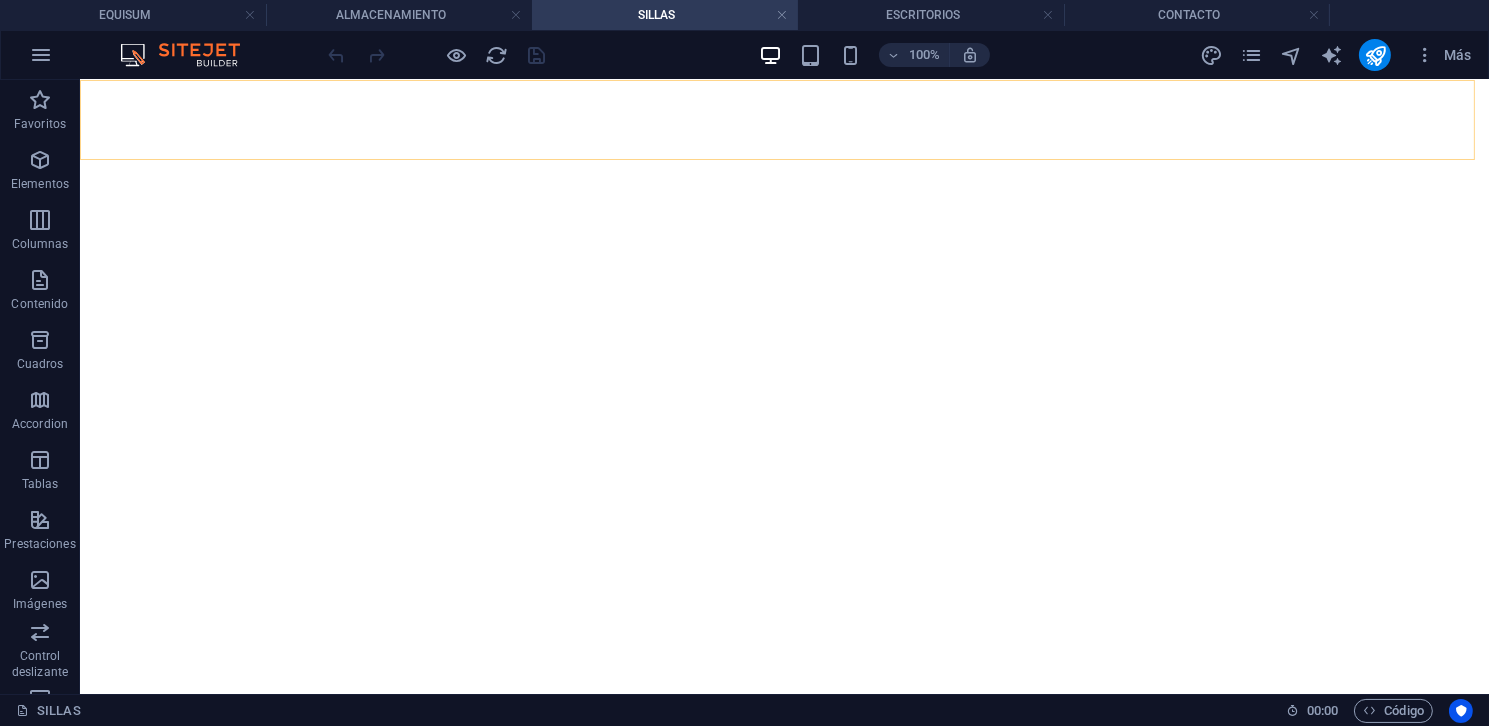 click on "EQUISUM ALMACENAMIENTO SILLAS ESCRITORIOS CONTACTO" at bounding box center [783, -7992] 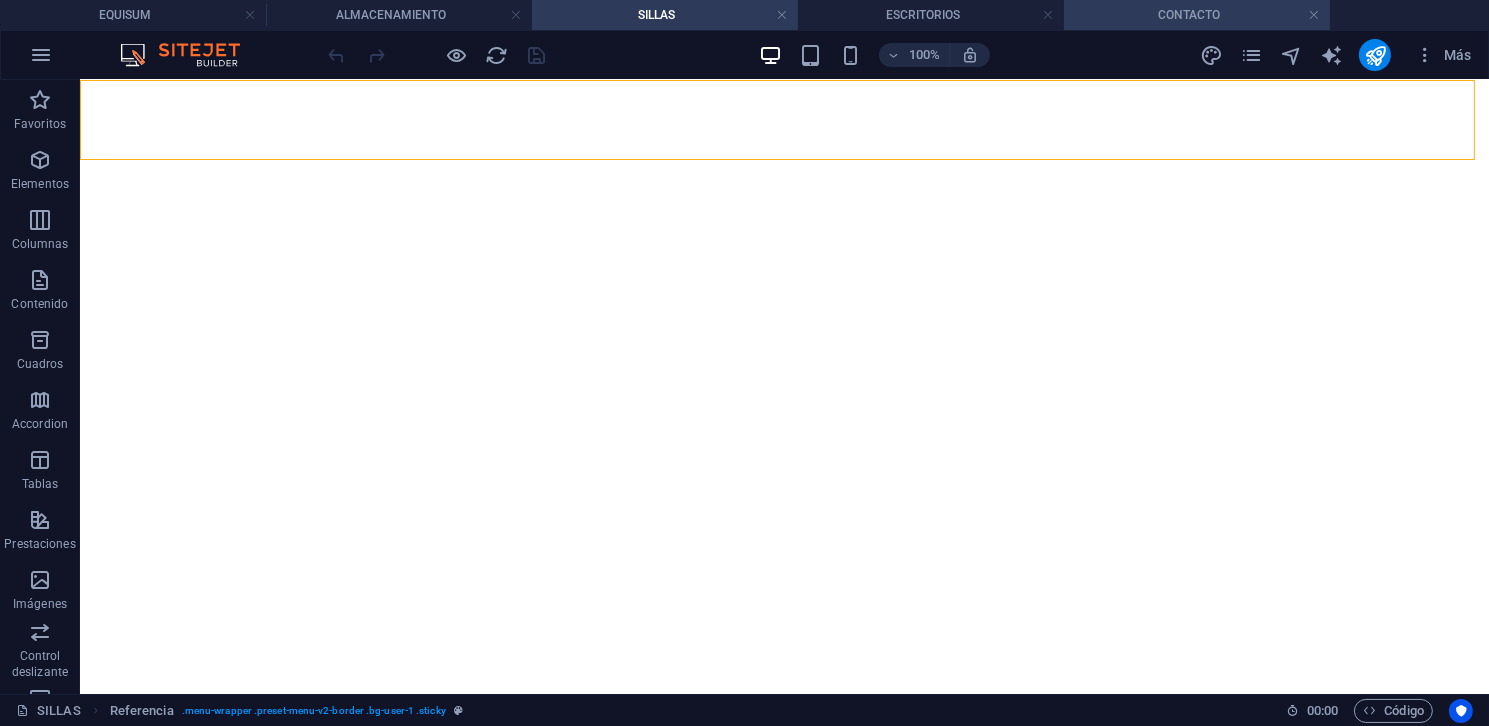 click on "CONTACTO" at bounding box center [1197, 15] 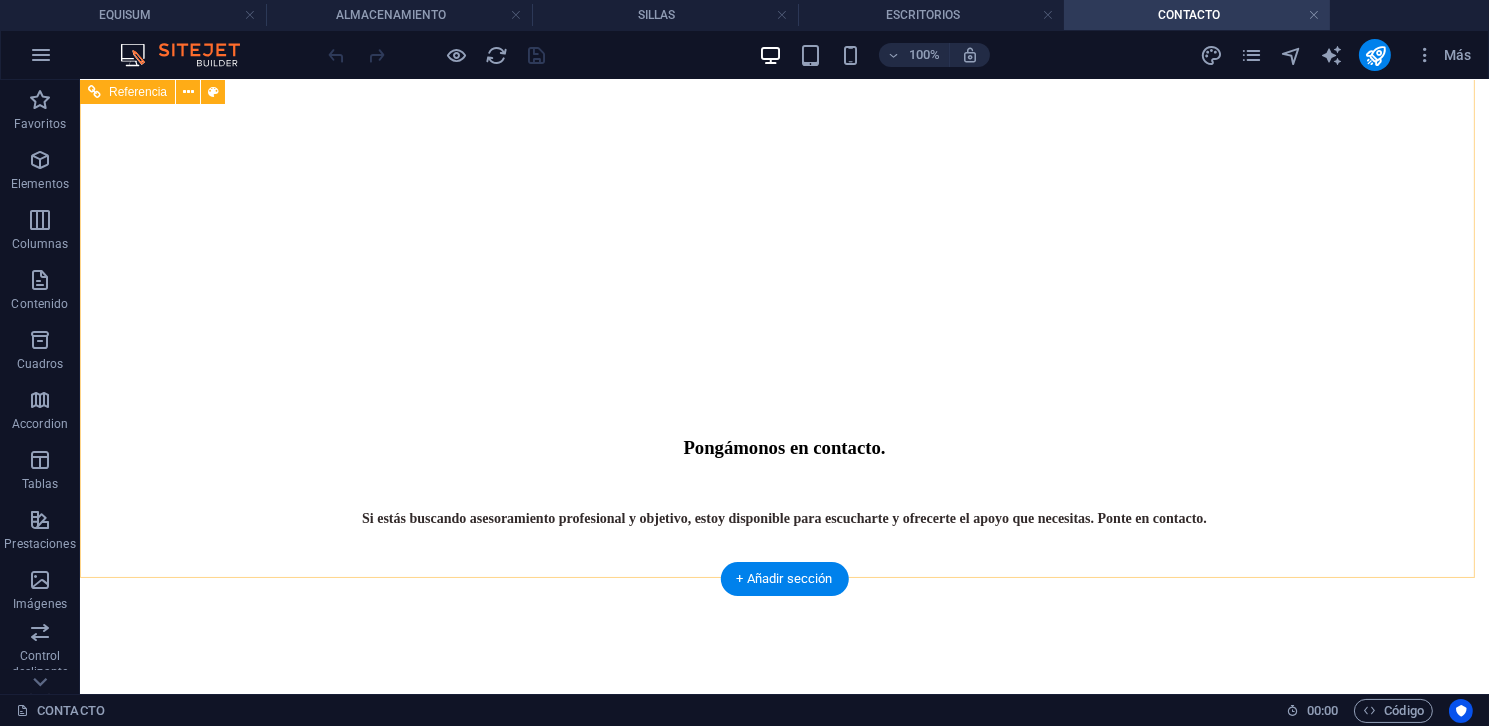 scroll, scrollTop: 207, scrollLeft: 0, axis: vertical 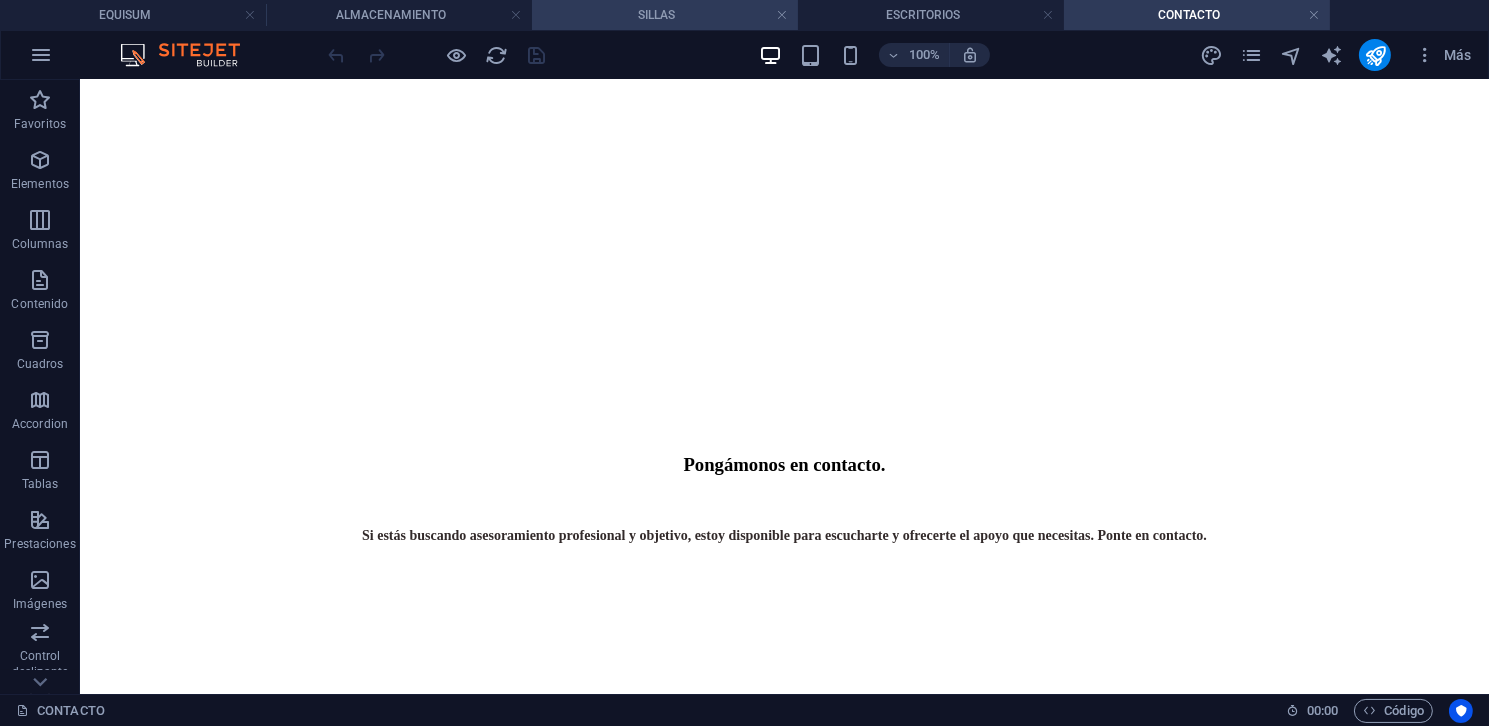 click on "SILLAS" at bounding box center (665, 15) 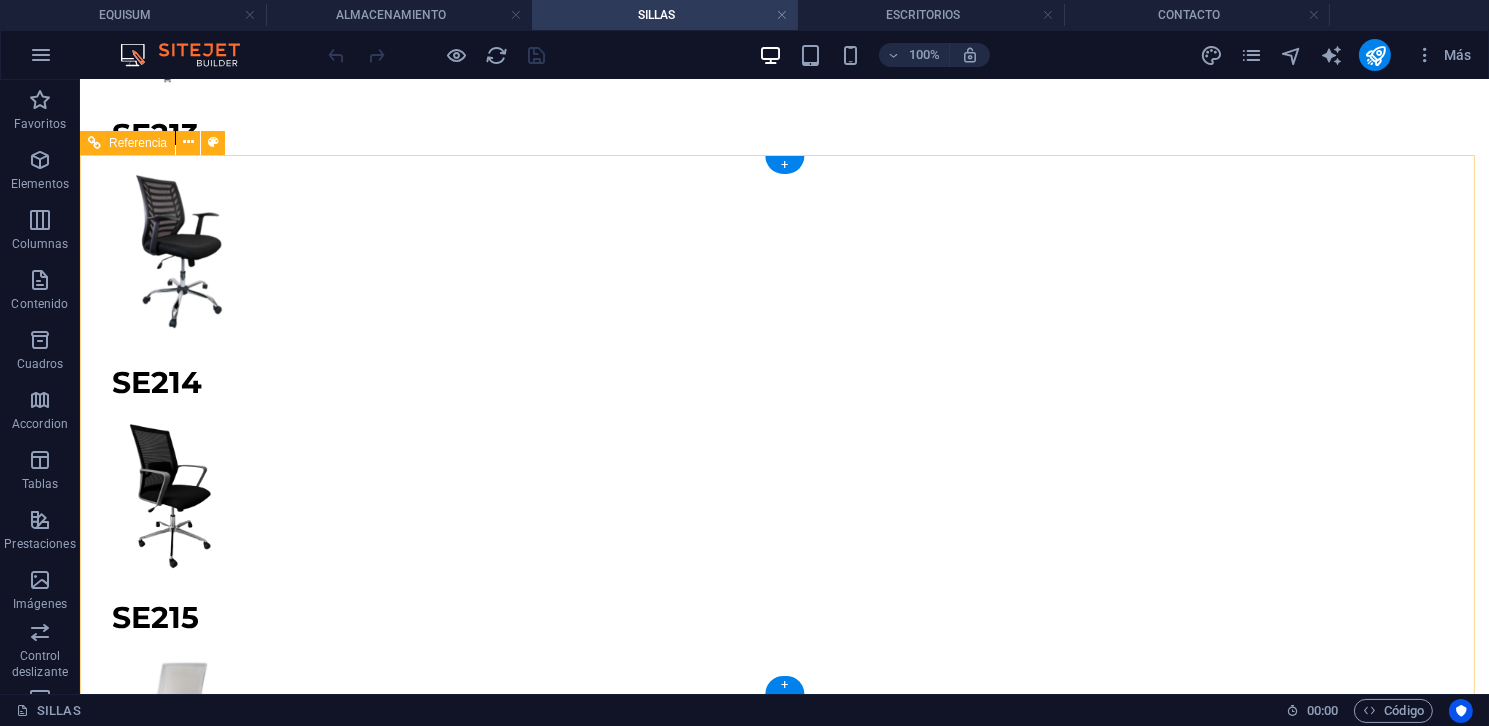 scroll, scrollTop: 12569, scrollLeft: 0, axis: vertical 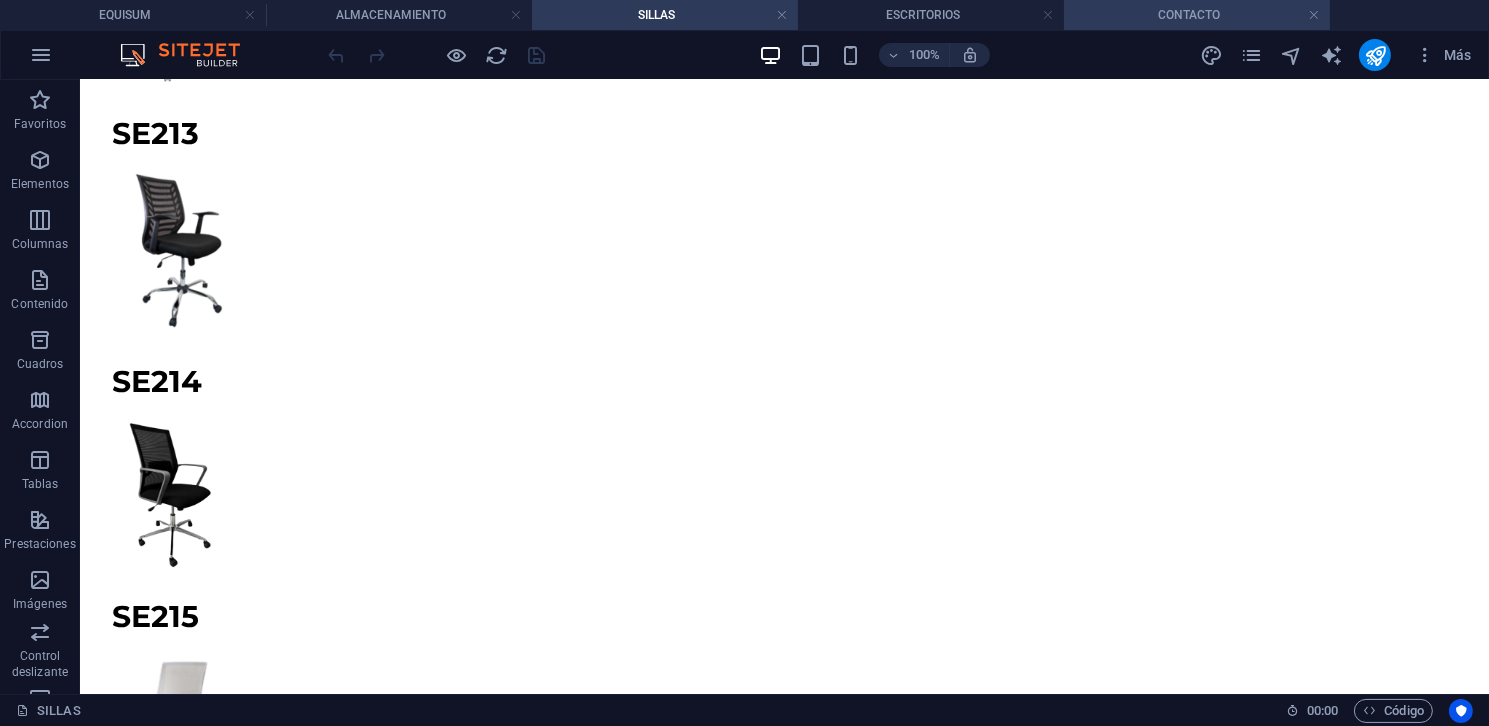 click on "CONTACTO" at bounding box center [1197, 15] 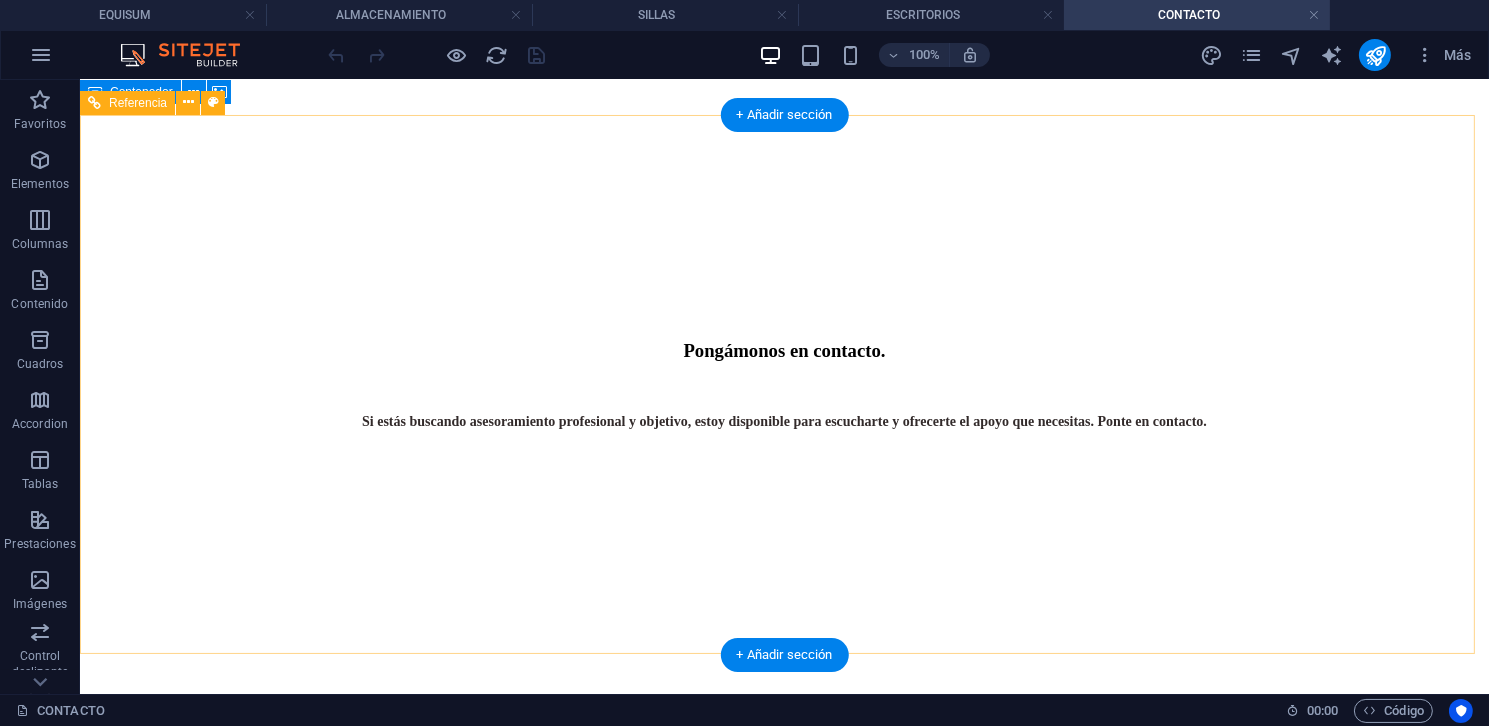 scroll, scrollTop: 407, scrollLeft: 0, axis: vertical 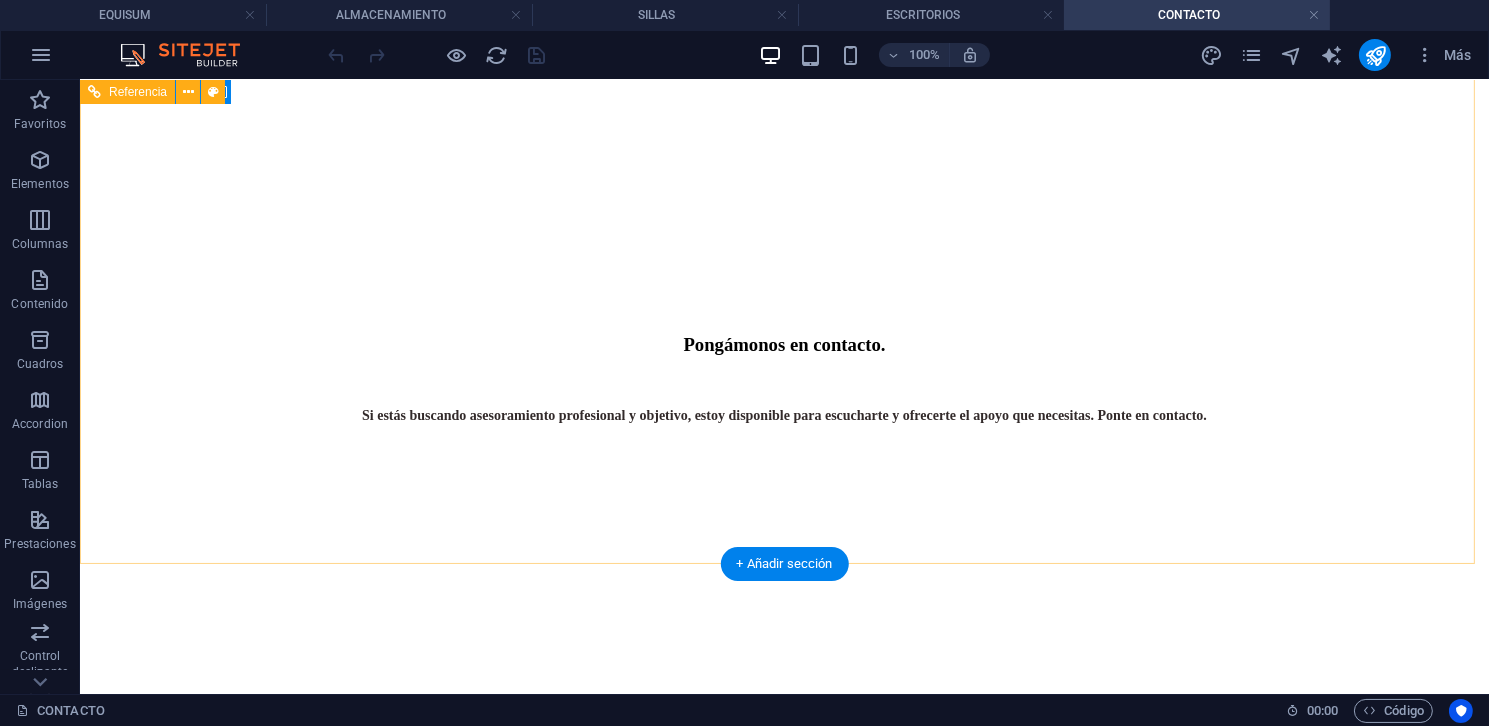click on "CONTACTO:         [PHONE]        [PHONE]      [PHONE]       [PHONE]" at bounding box center (783, 4136) 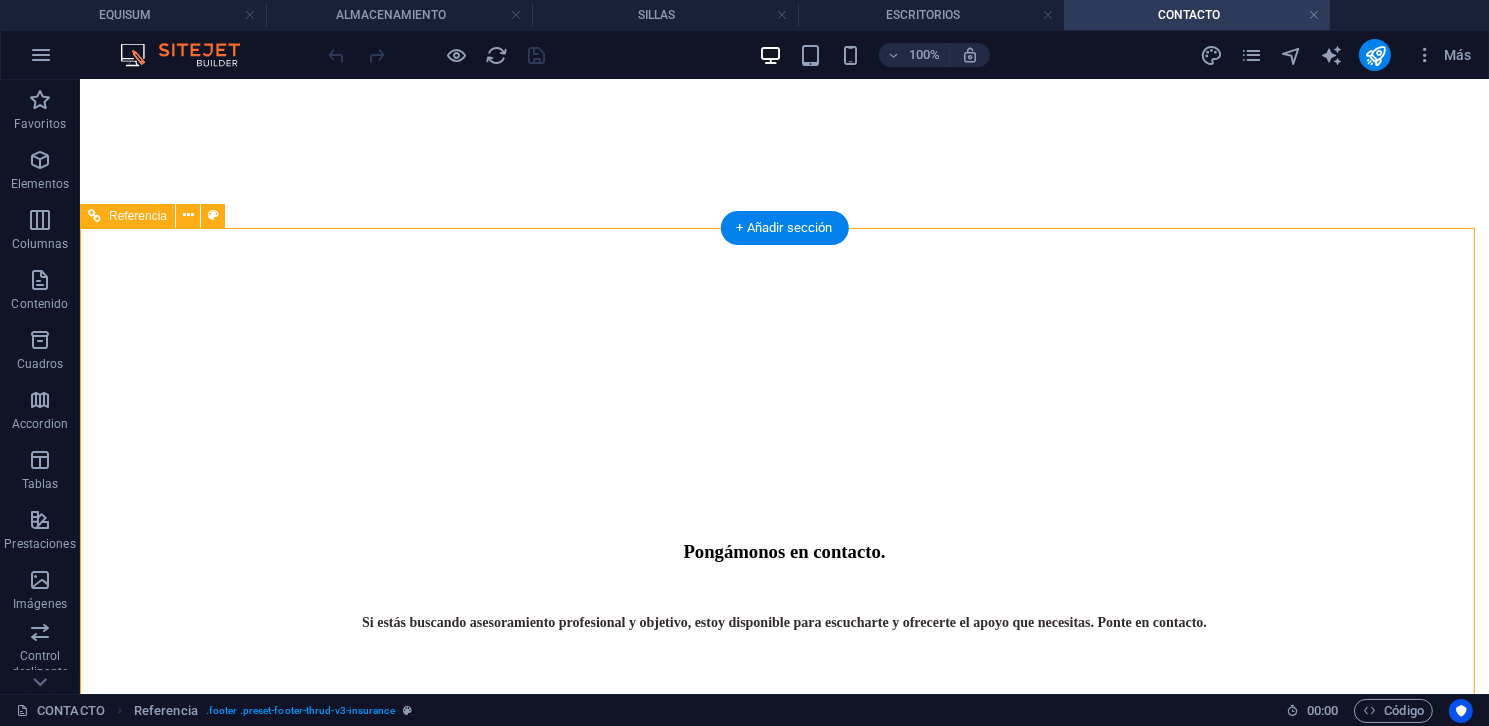 scroll, scrollTop: 207, scrollLeft: 0, axis: vertical 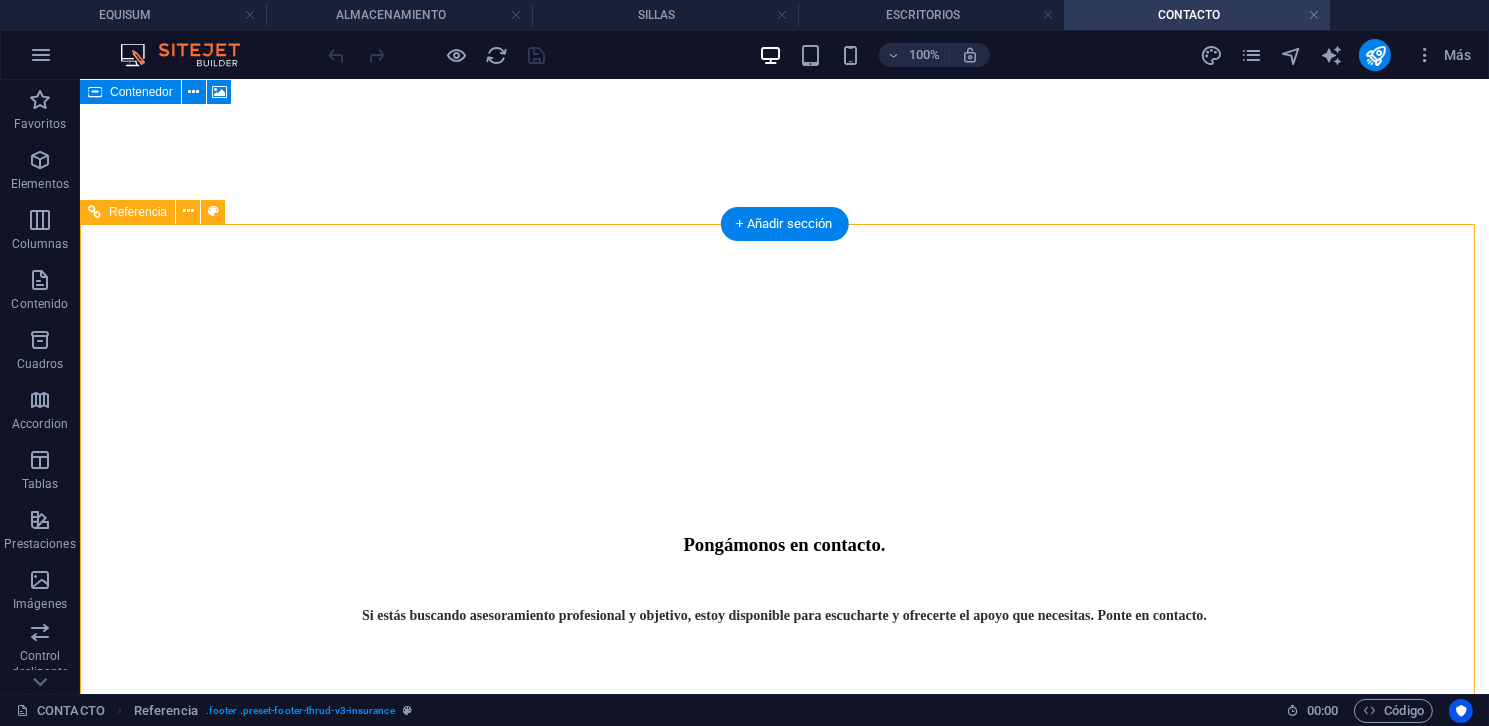 click on "CONTACTO:         [PHONE]        [PHONE]      [PHONE]       [PHONE]" at bounding box center (783, 4336) 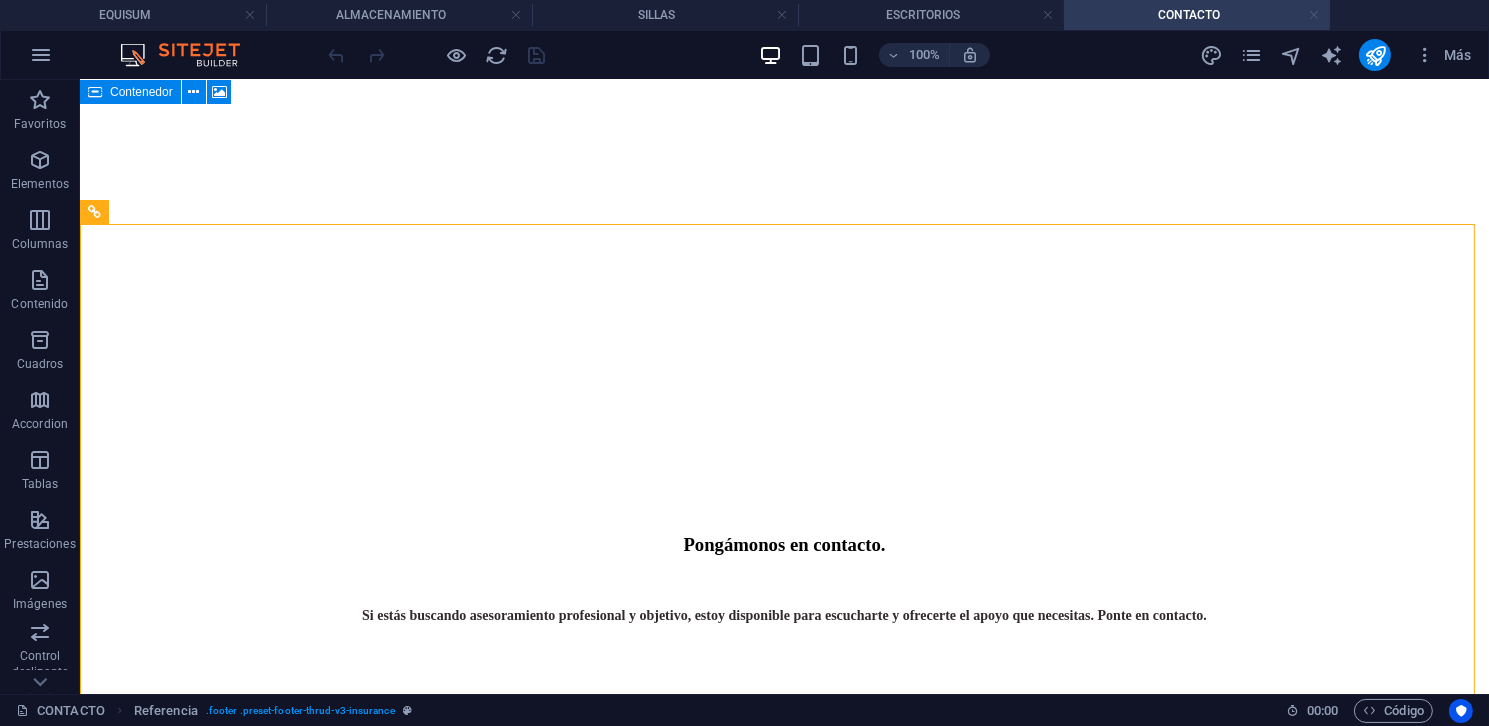 click at bounding box center (1314, 15) 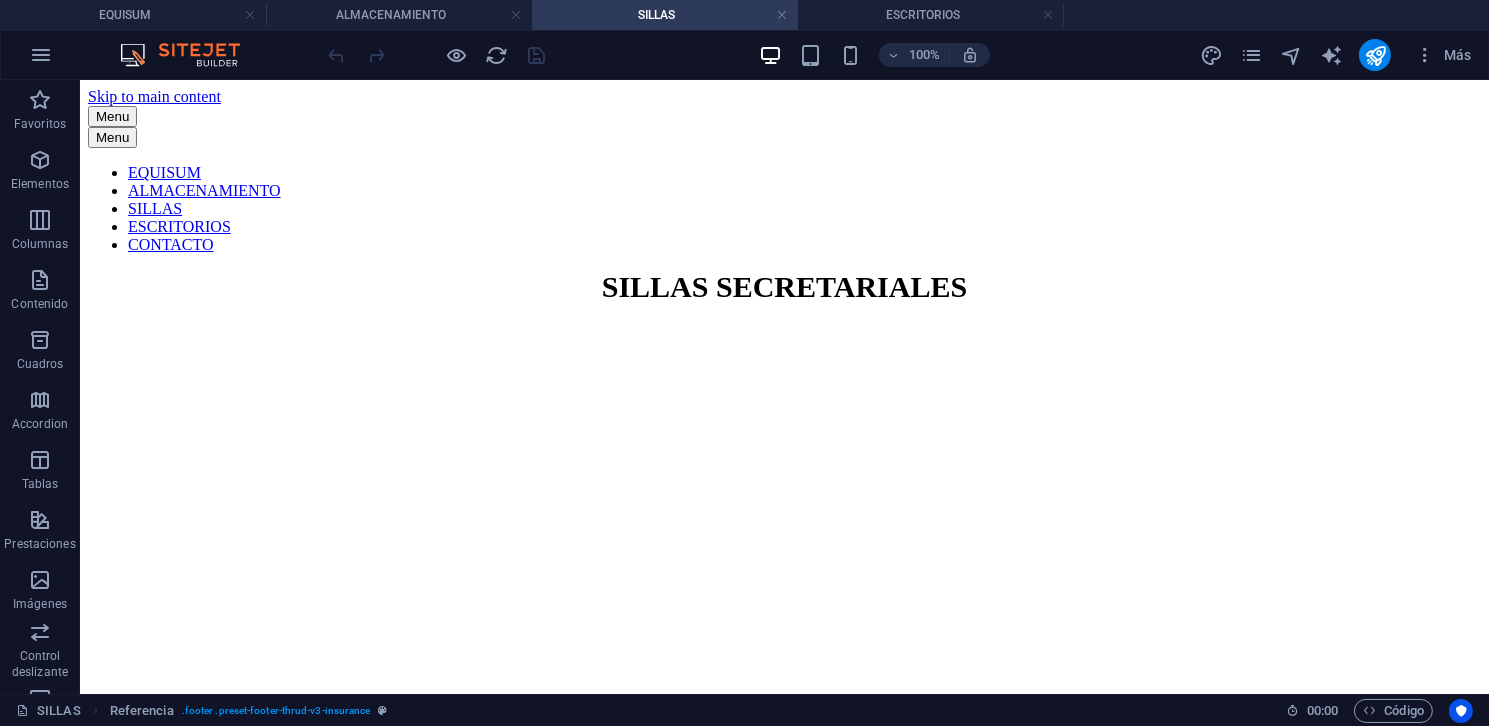 scroll, scrollTop: 12569, scrollLeft: 0, axis: vertical 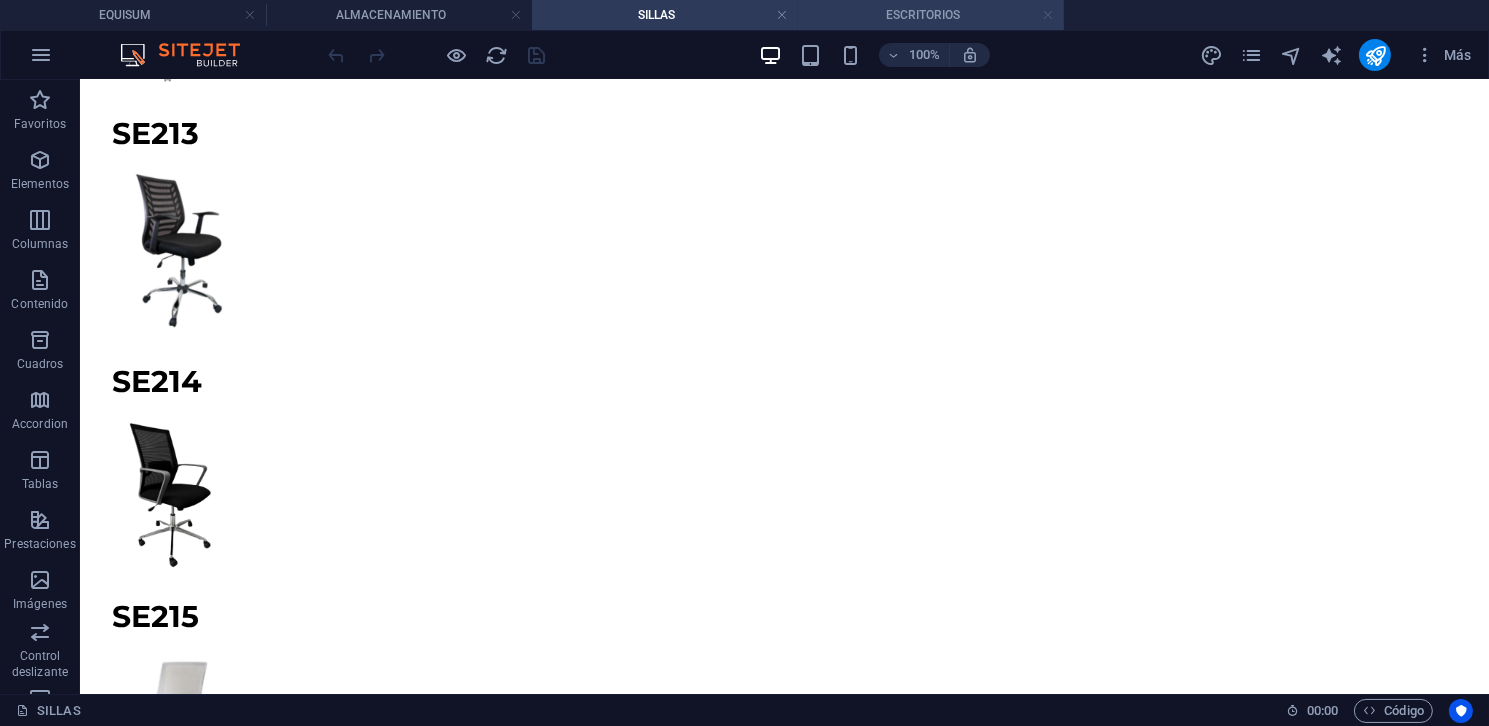 click at bounding box center (1048, 15) 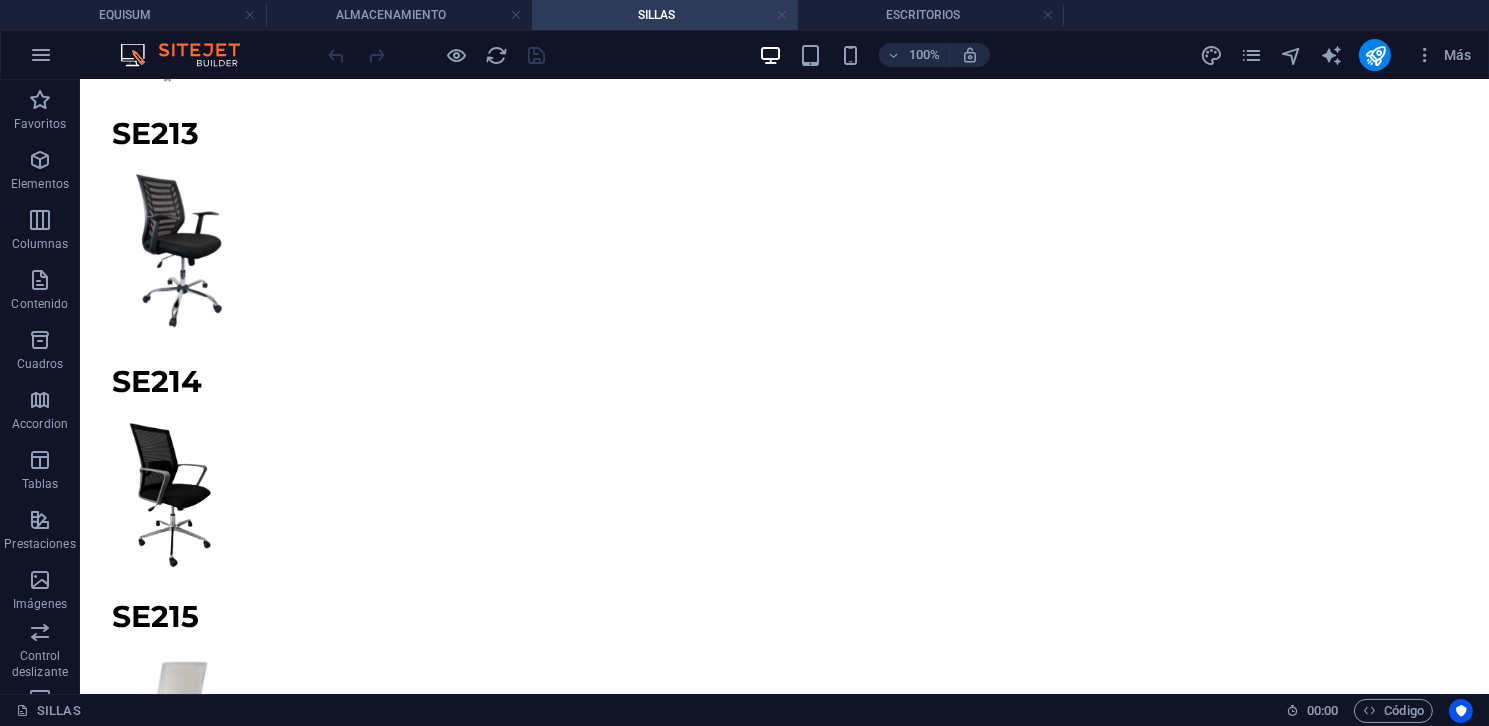 click at bounding box center (782, 15) 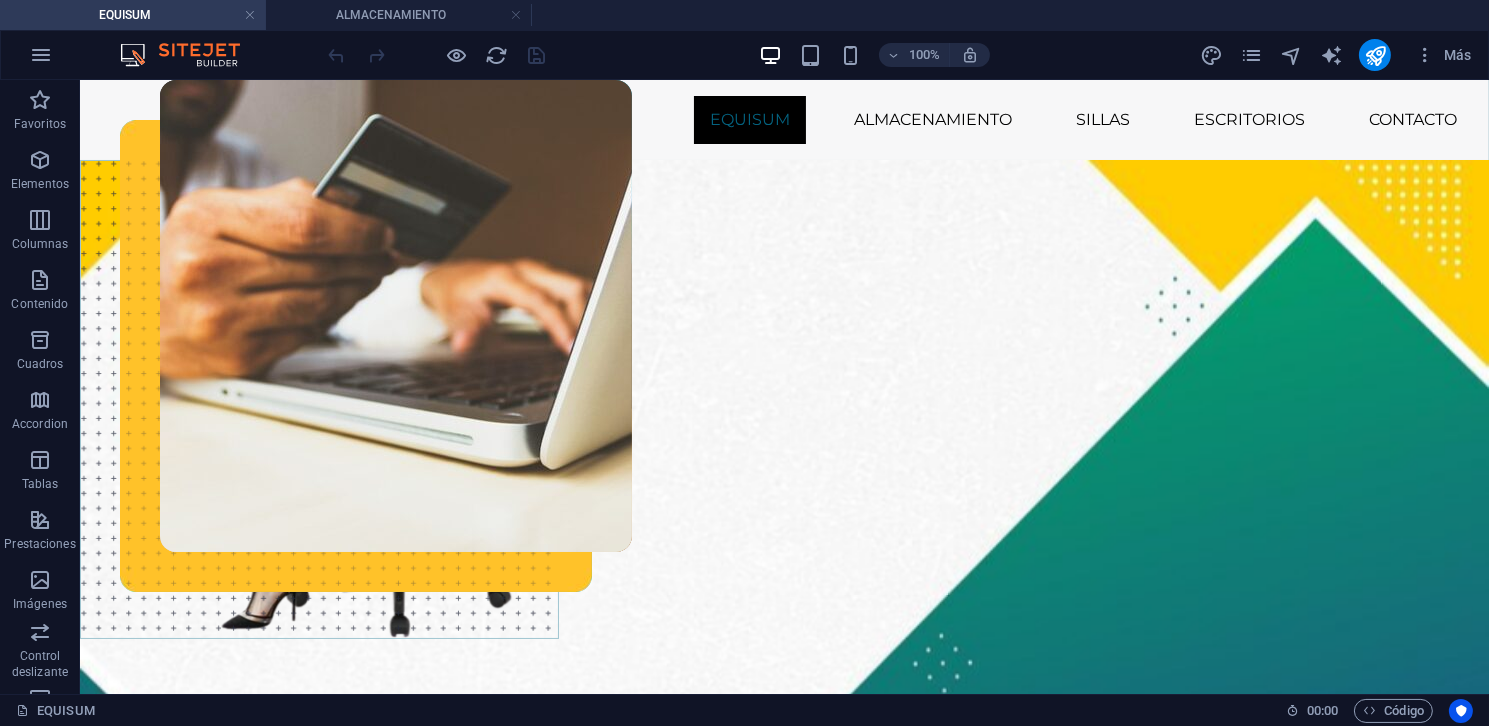 scroll, scrollTop: 500, scrollLeft: 0, axis: vertical 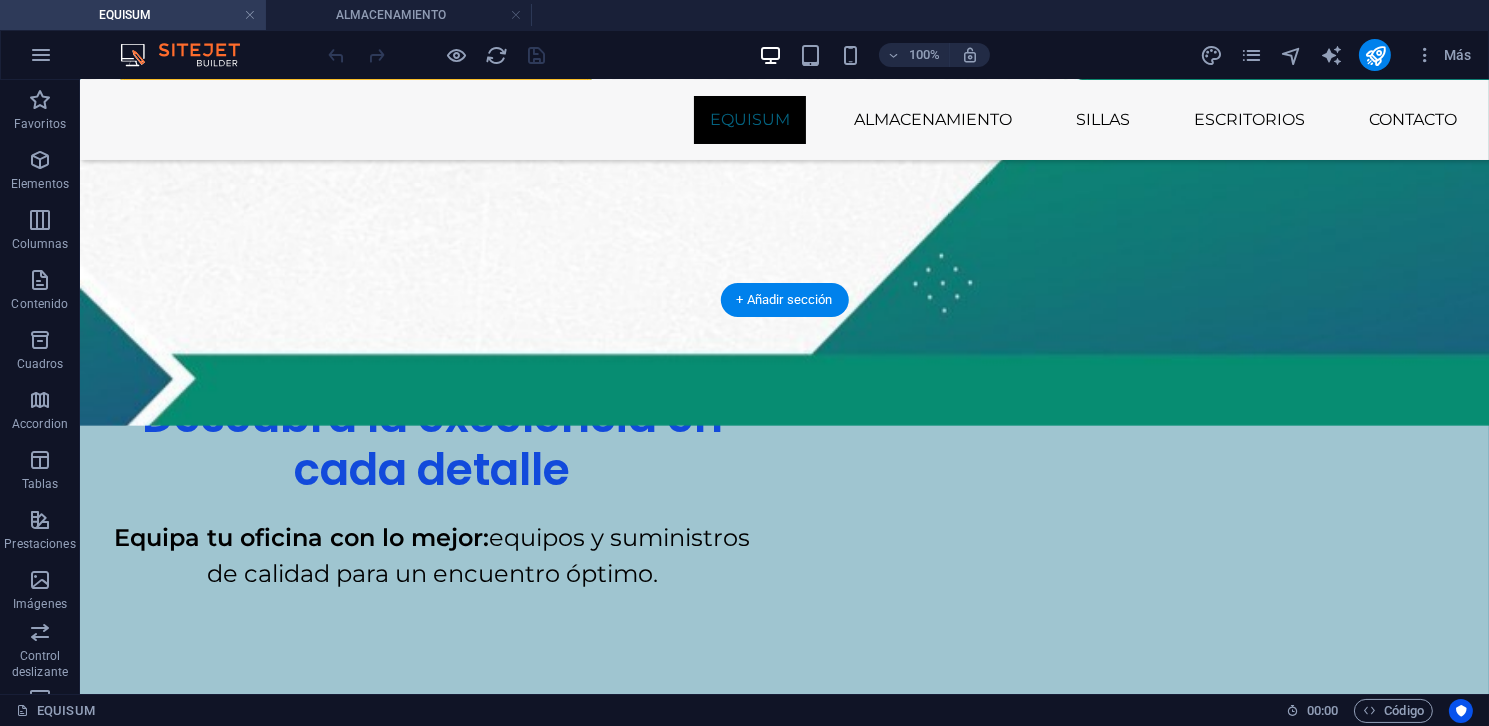 click at bounding box center (783, 86) 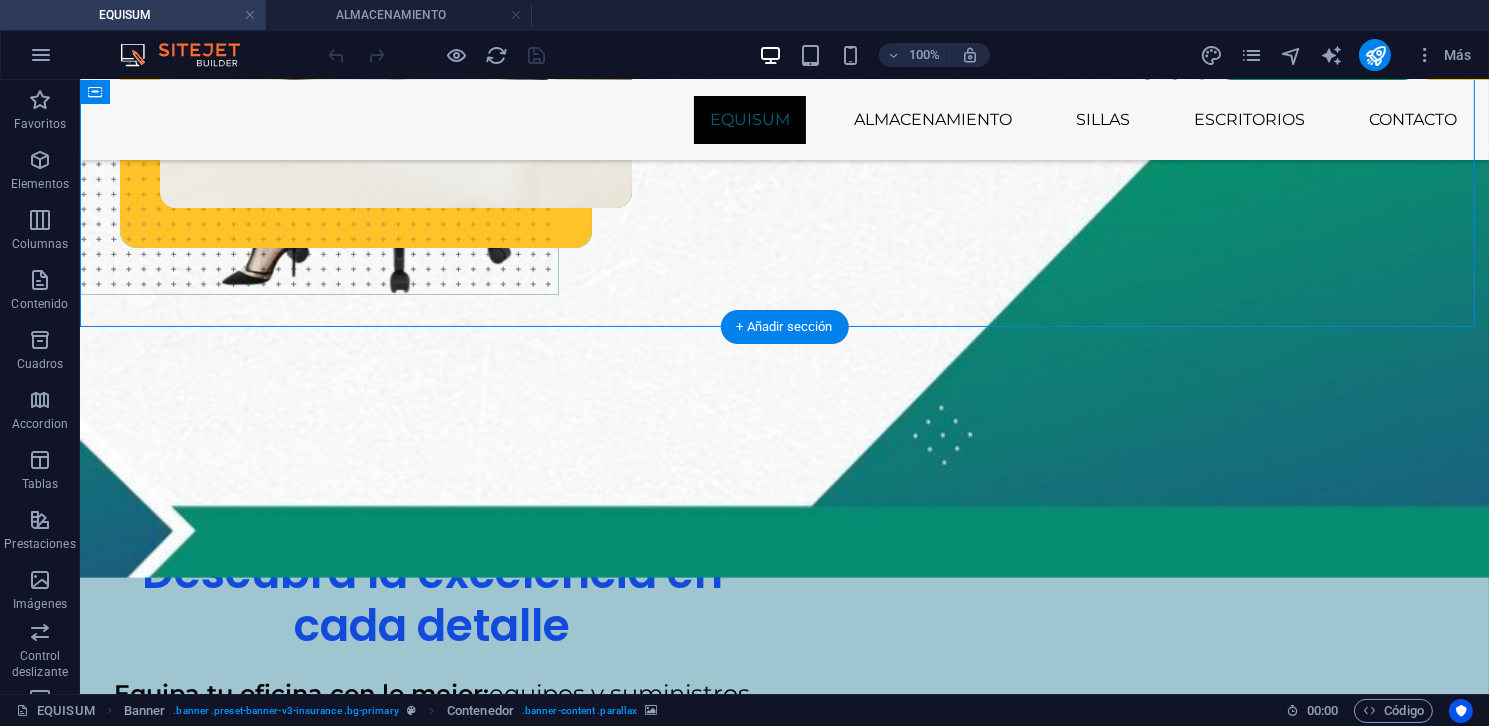 scroll, scrollTop: 0, scrollLeft: 0, axis: both 